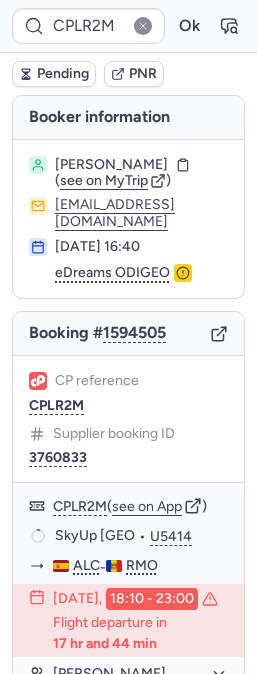 scroll, scrollTop: 0, scrollLeft: 0, axis: both 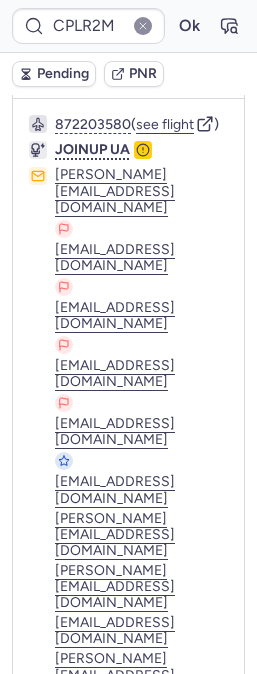 click 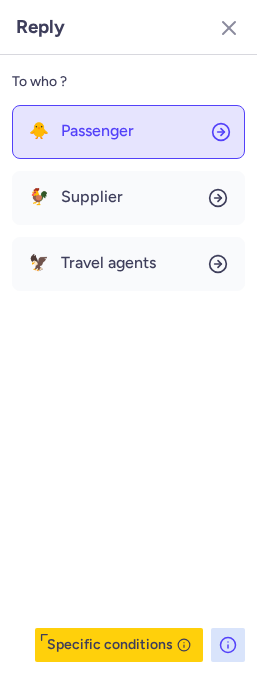 click on "🐥 Passenger" 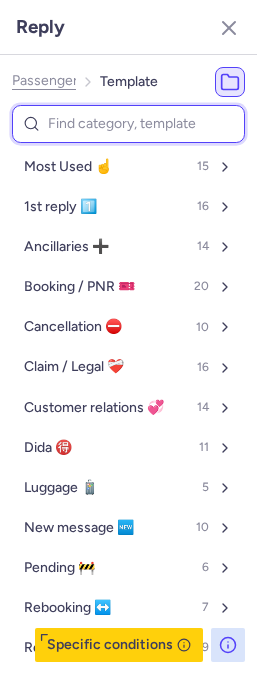 drag, startPoint x: 113, startPoint y: 128, endPoint x: 144, endPoint y: 124, distance: 31.257 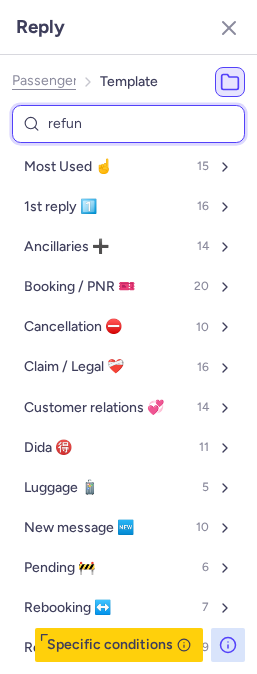 type on "refund" 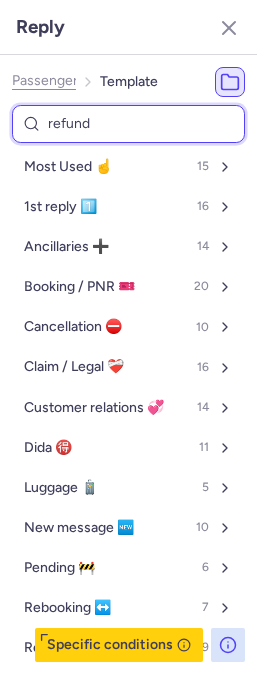 select on "en" 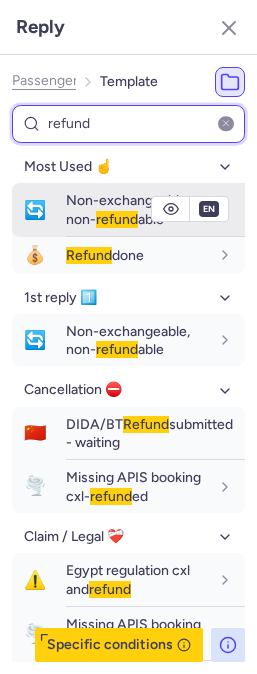 type on "refund" 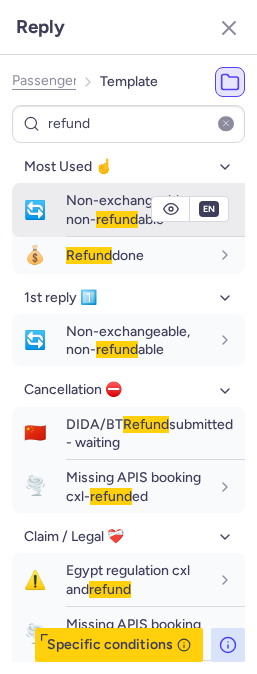 click on "Non-exchangeable, non- refund able" at bounding box center [128, 209] 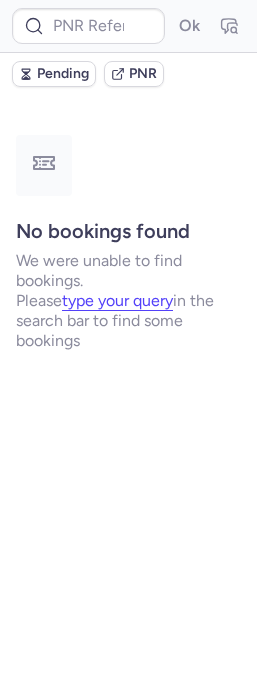 scroll, scrollTop: 0, scrollLeft: 0, axis: both 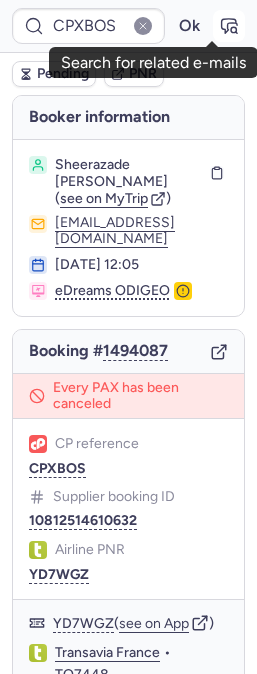 click 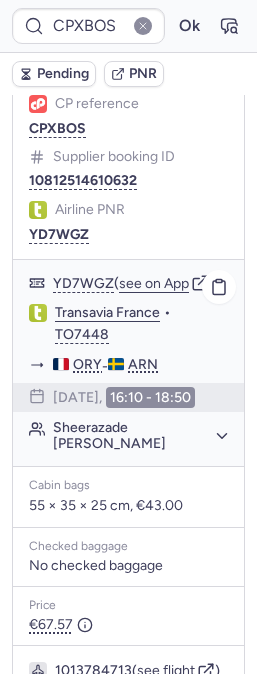 scroll, scrollTop: 333, scrollLeft: 0, axis: vertical 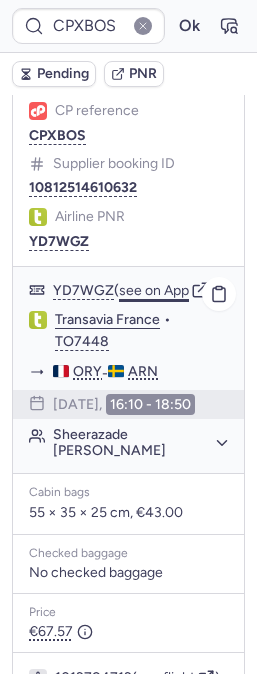 click on "see on App" 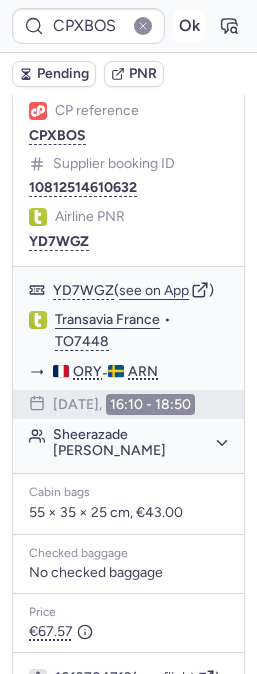 click on "Ok" at bounding box center [189, 26] 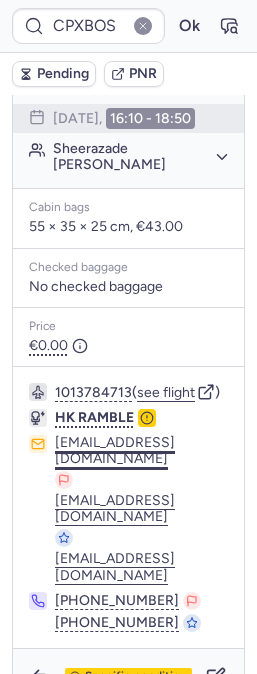 scroll, scrollTop: 666, scrollLeft: 0, axis: vertical 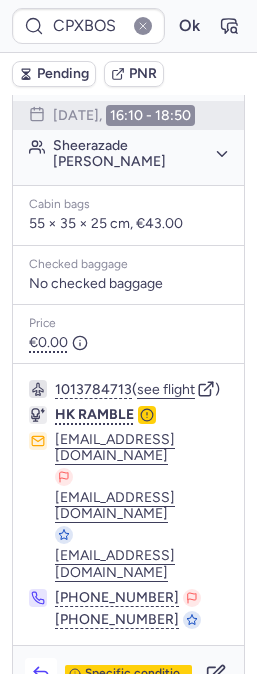 click 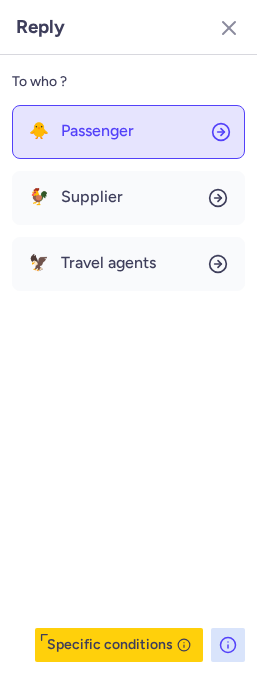 click on "🐥 Passenger" 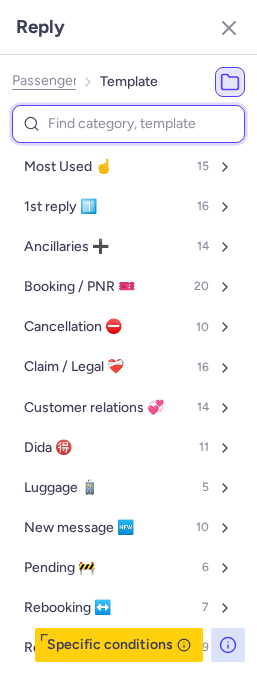 click at bounding box center (128, 124) 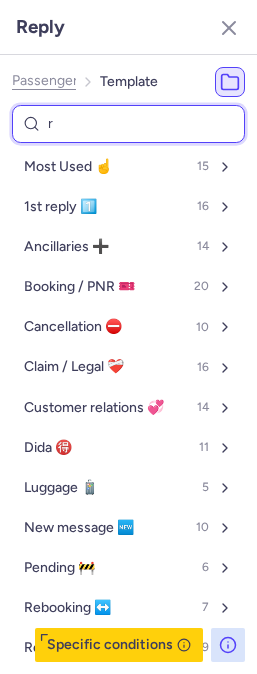 type on "re" 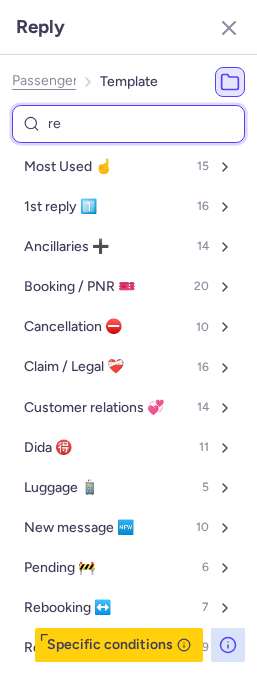 select on "en" 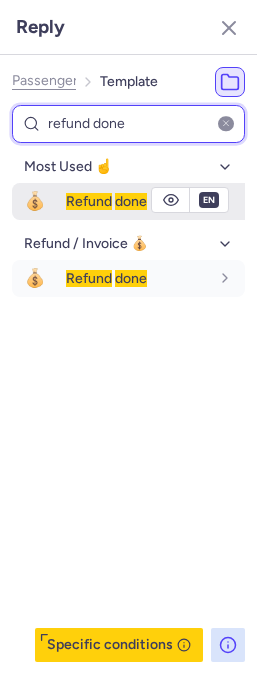 type on "refund done" 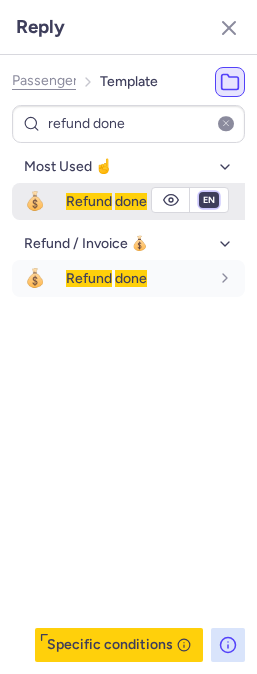 click on "fr en de nl pt es it ru" at bounding box center (209, 200) 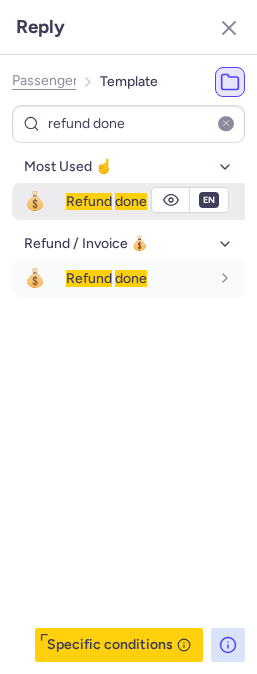 click on "fr en de nl pt es it ru" at bounding box center (209, 200) 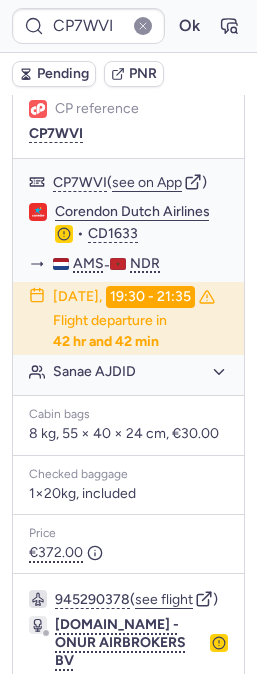scroll, scrollTop: 267, scrollLeft: 0, axis: vertical 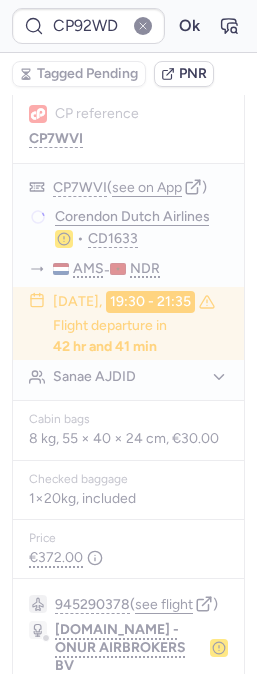 type on "CPMPPN" 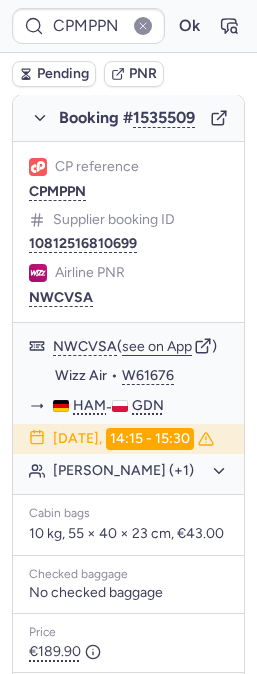 scroll, scrollTop: 355, scrollLeft: 0, axis: vertical 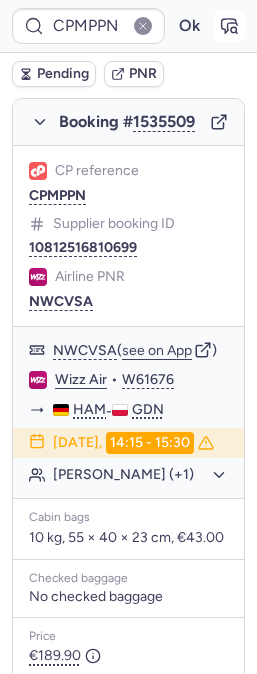 click 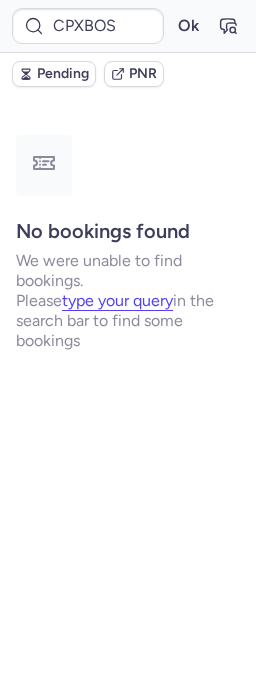 scroll, scrollTop: 0, scrollLeft: 0, axis: both 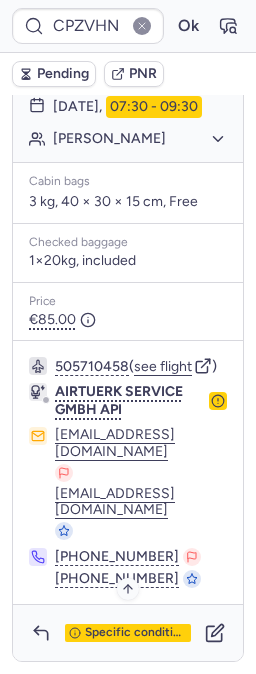 click on "Specific conditions" at bounding box center [136, 633] 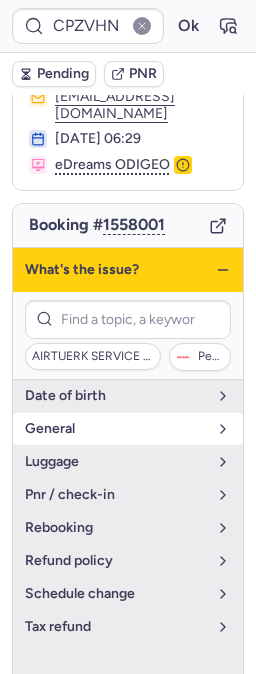 click on "general" at bounding box center (128, 429) 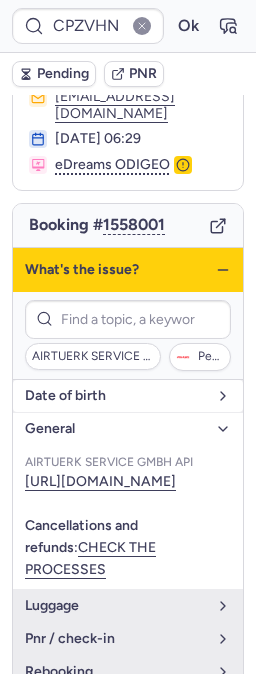 click on "date of birth" at bounding box center (116, 396) 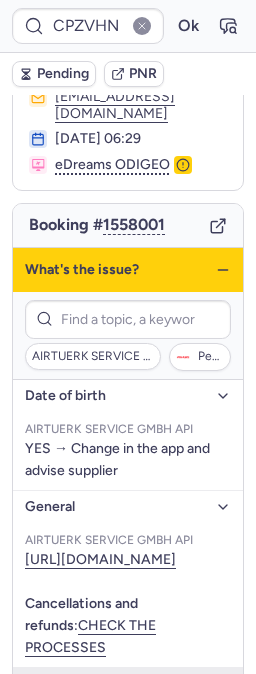 click 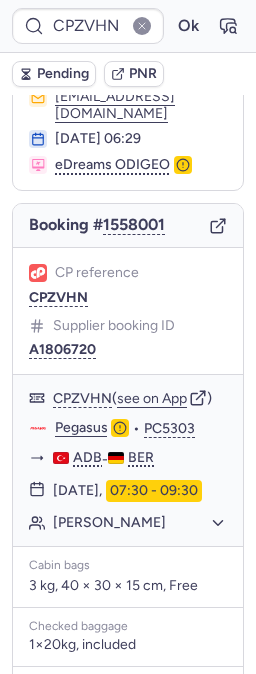 type on "CP92WD" 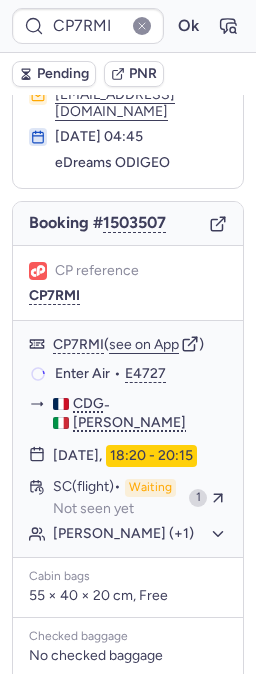 scroll, scrollTop: 108, scrollLeft: 0, axis: vertical 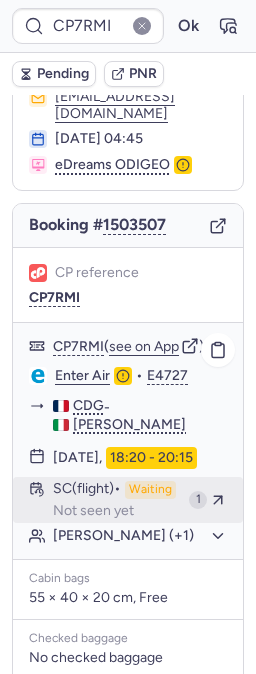 click on "SC   (flight)  Waiting Not seen yet" at bounding box center [117, 500] 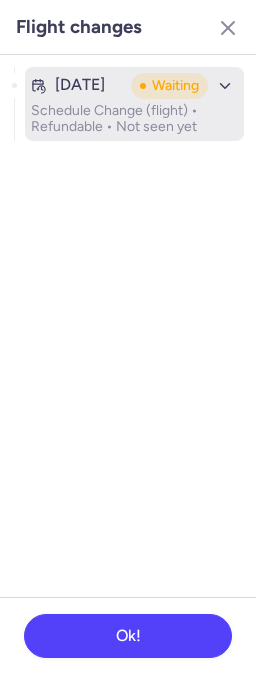 click on "Schedule Change (flight) • Refundable • Not seen yet" at bounding box center (134, 119) 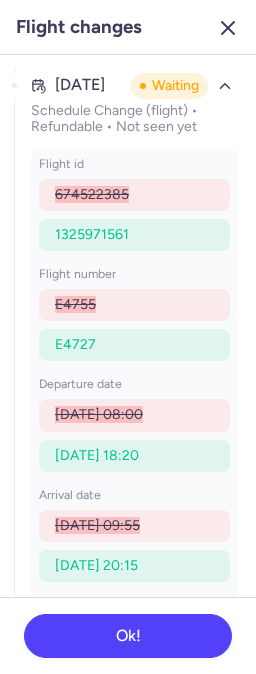 click 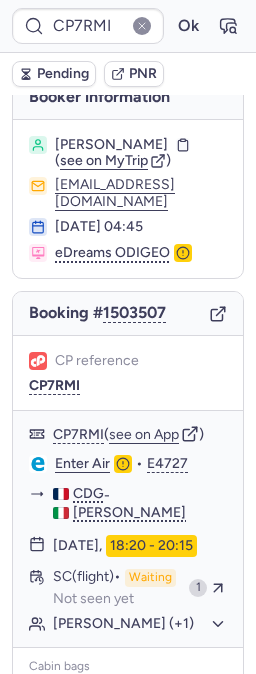scroll, scrollTop: 0, scrollLeft: 0, axis: both 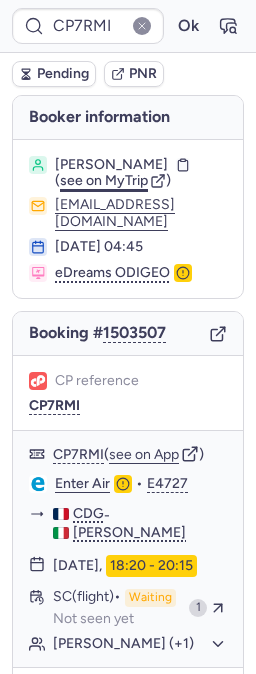 click on "see on MyTrip" at bounding box center (104, 180) 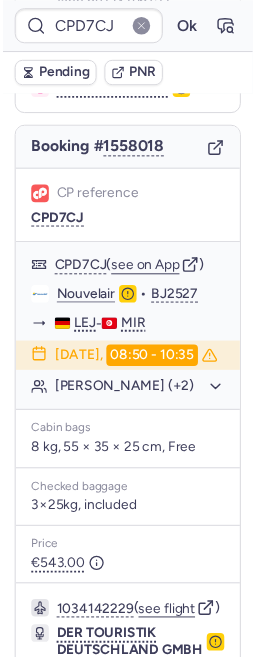 scroll, scrollTop: 34, scrollLeft: 0, axis: vertical 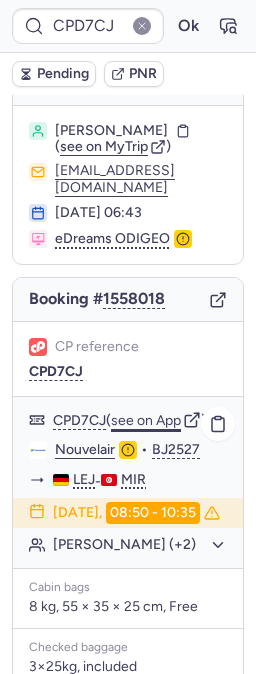 click on "see on App" 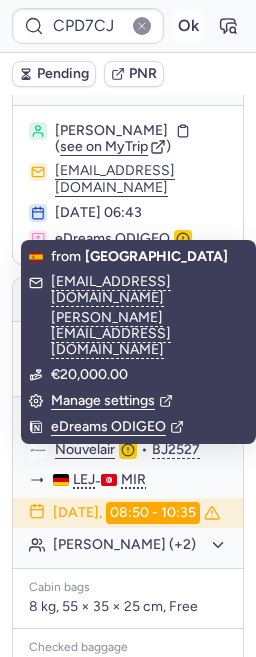 click on "Ok" at bounding box center [188, 26] 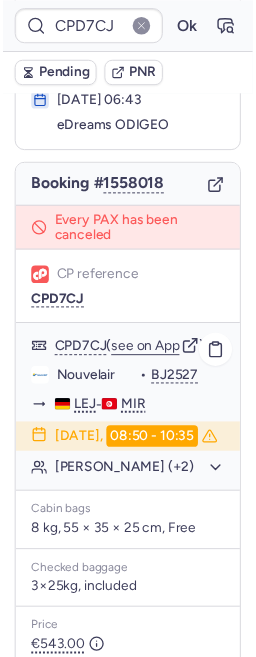 scroll, scrollTop: 166, scrollLeft: 0, axis: vertical 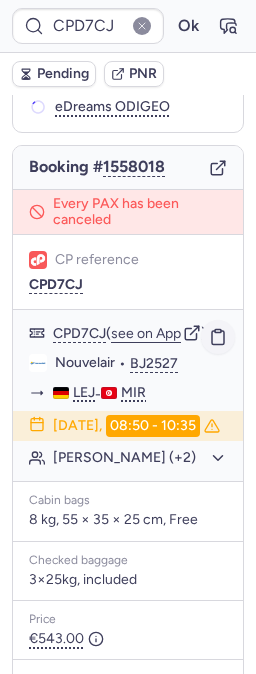 click 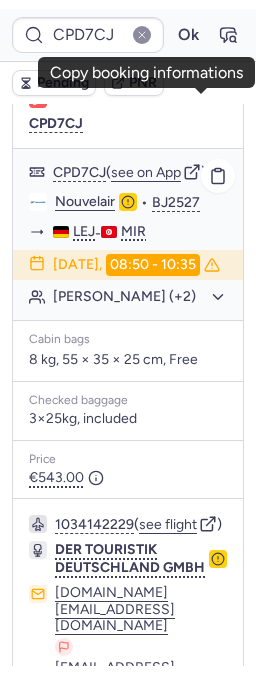 scroll, scrollTop: 166, scrollLeft: 0, axis: vertical 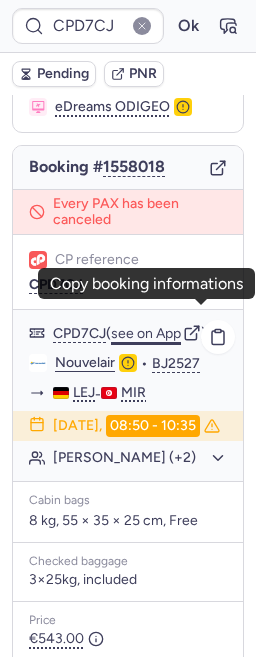 click on "see on App" 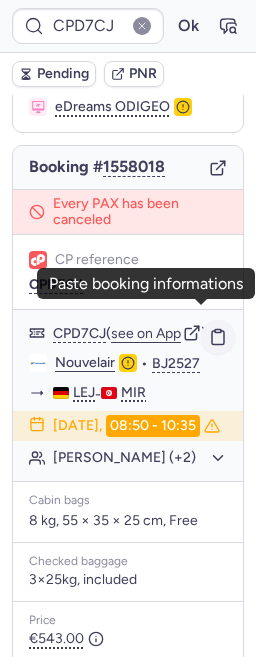 click 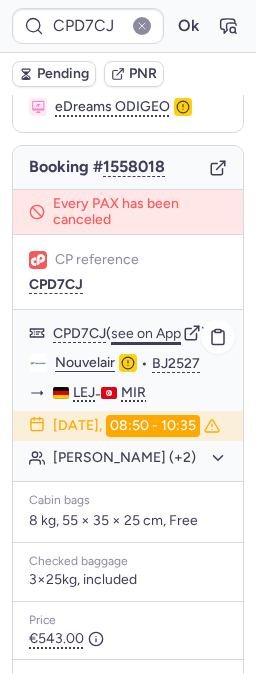 type on "CP92WD" 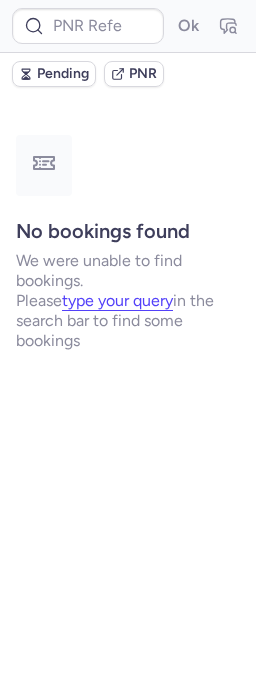 scroll, scrollTop: 0, scrollLeft: 0, axis: both 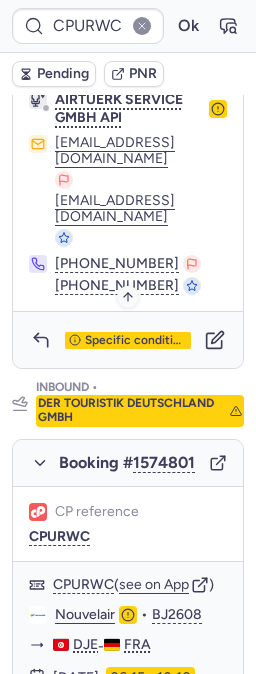click on "Specific conditions" at bounding box center (128, 340) 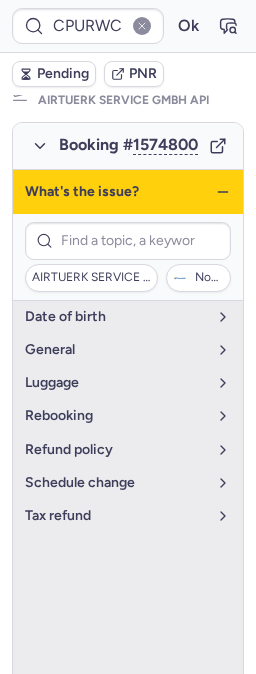 click 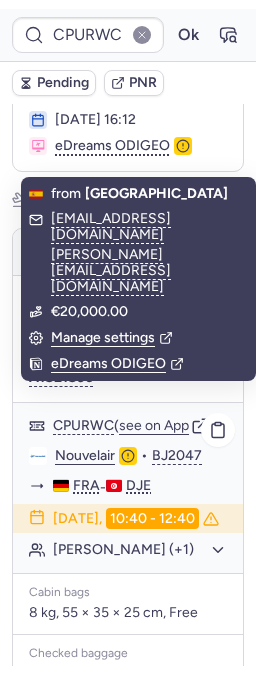 scroll, scrollTop: 402, scrollLeft: 0, axis: vertical 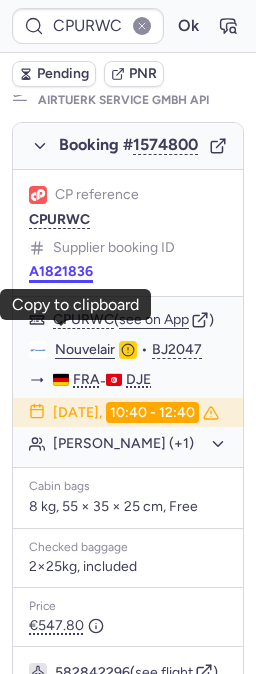 click on "A1821836" at bounding box center [61, 272] 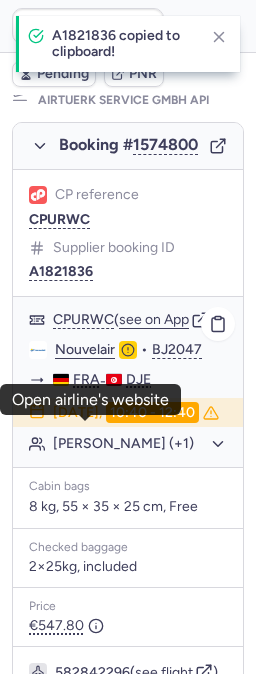 click on "Nouvelair" 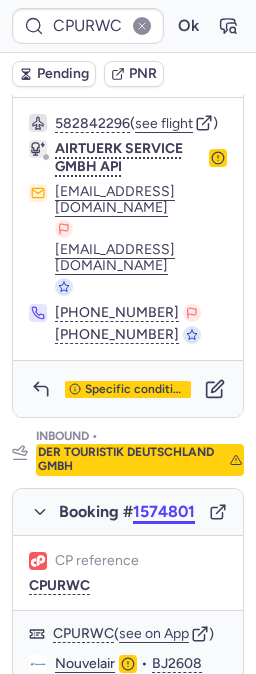 scroll, scrollTop: 1069, scrollLeft: 0, axis: vertical 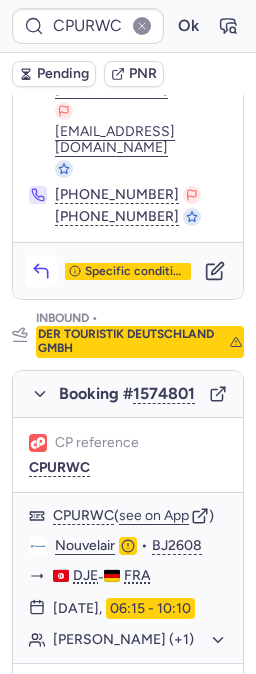 click 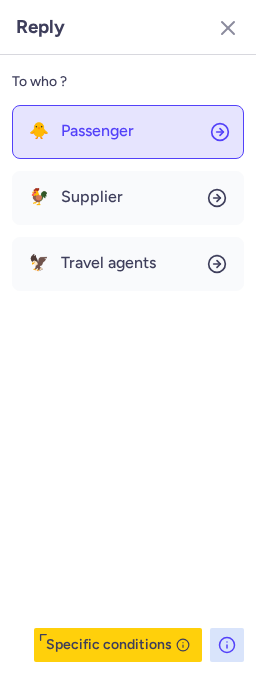click on "Passenger" at bounding box center (97, 131) 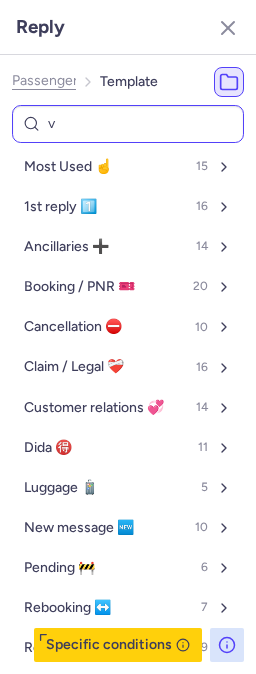 type on "vo" 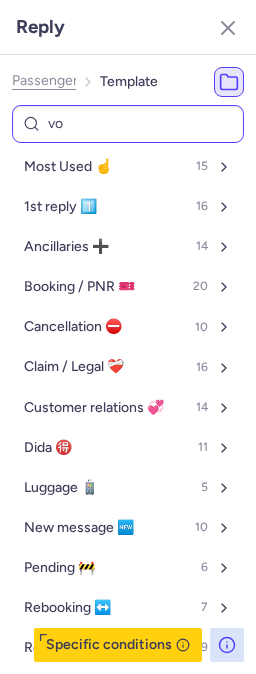 select on "en" 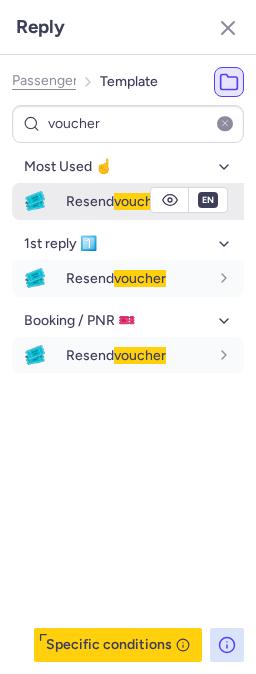 type on "voucher" 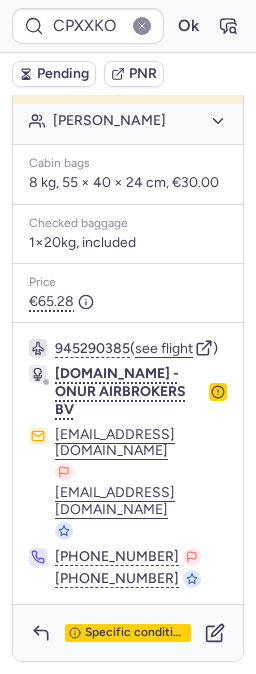 scroll, scrollTop: 534, scrollLeft: 0, axis: vertical 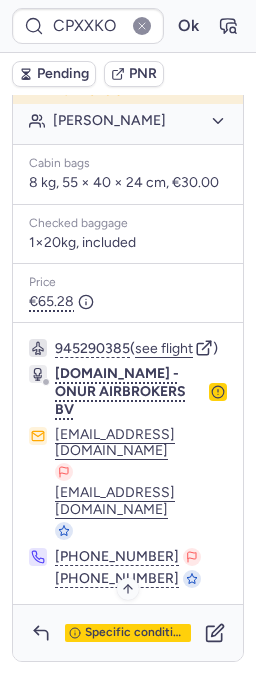 click on "Specific conditions" at bounding box center [128, 633] 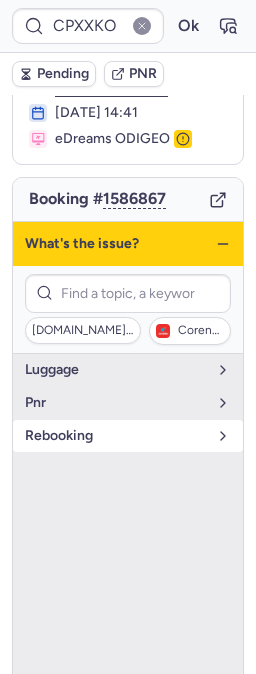 click on "rebooking" at bounding box center [116, 436] 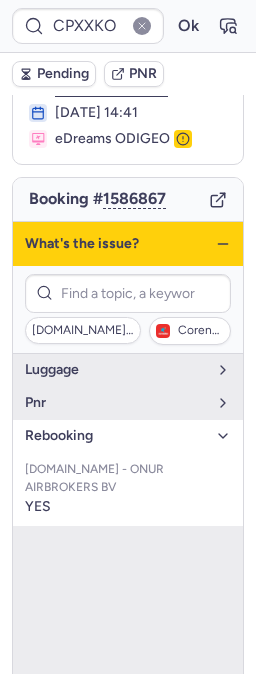 click on "What's the issue?" at bounding box center [128, 244] 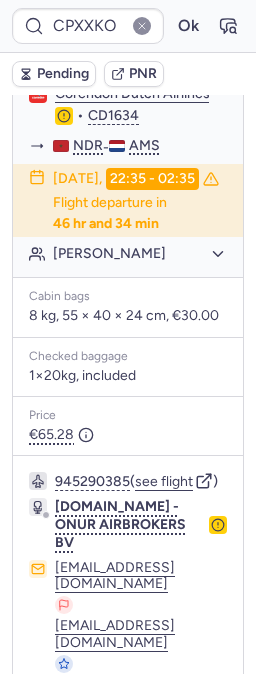 scroll, scrollTop: 423, scrollLeft: 0, axis: vertical 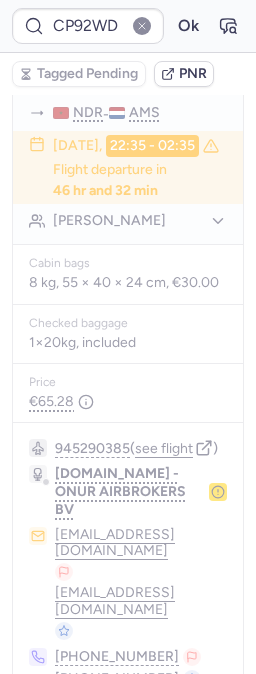 type on "CPBB94" 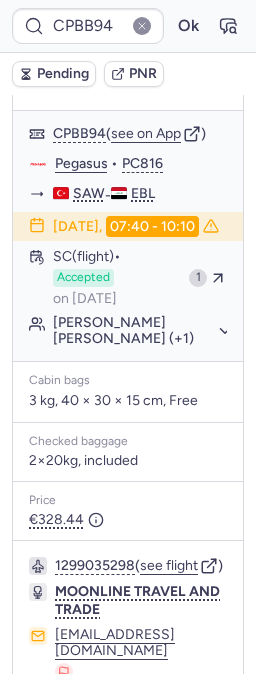 scroll, scrollTop: 333, scrollLeft: 0, axis: vertical 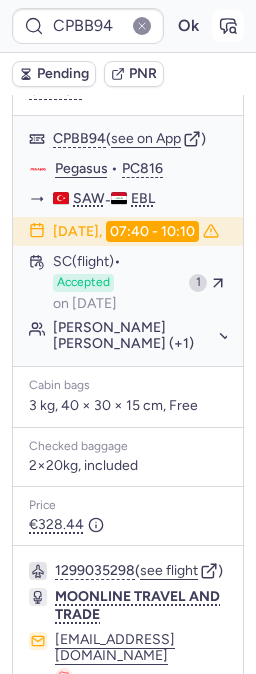 click at bounding box center [228, 26] 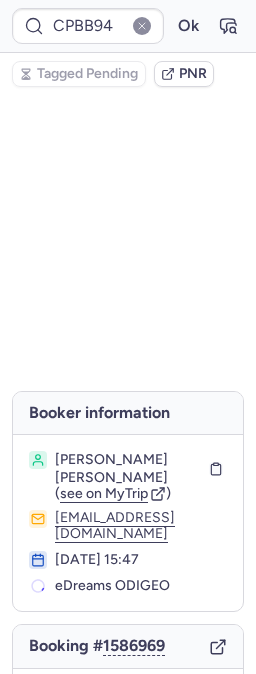 scroll, scrollTop: 0, scrollLeft: 0, axis: both 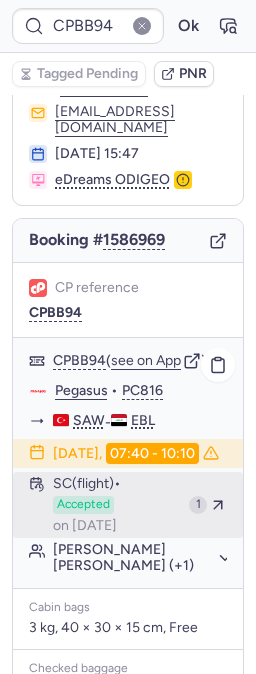 click on "SC   (flight)  Accepted  on Jul 15, 2025" at bounding box center (117, 505) 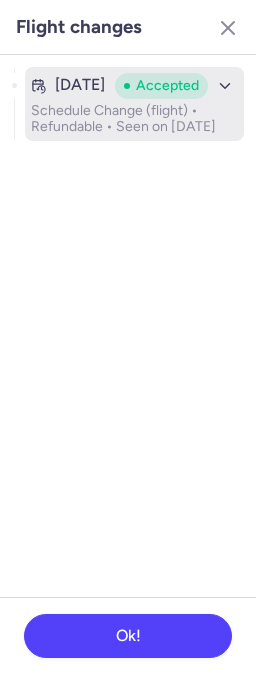 click on "Schedule Change (flight) • Refundable • Seen on Jul 15, 2025" at bounding box center [134, 119] 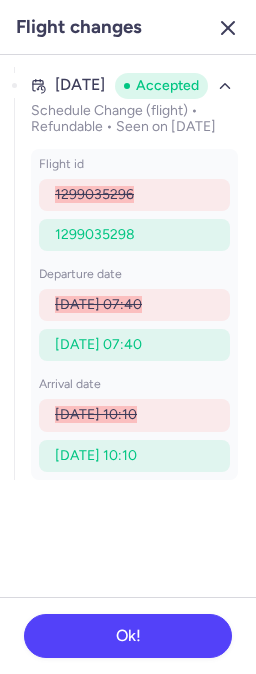 click 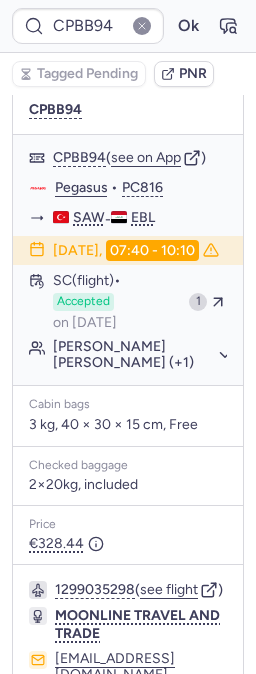 scroll, scrollTop: 444, scrollLeft: 0, axis: vertical 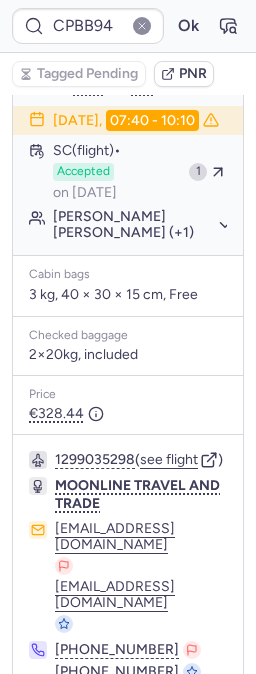 click on "Sarwar Obaid Matlub MATLUB (+1)" 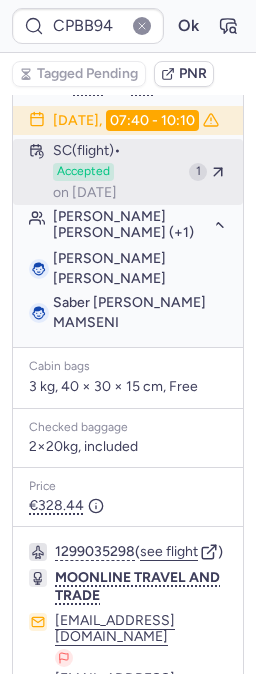 click on "SC   (flight)  Accepted  on Jul 15, 2025" at bounding box center (117, 172) 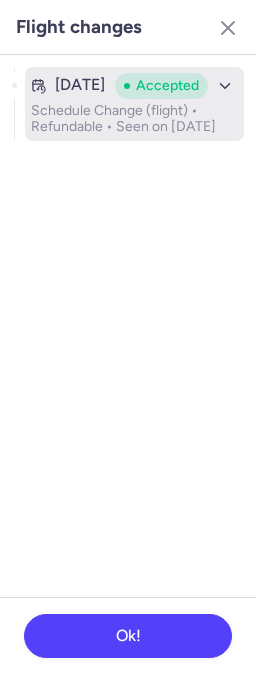 click on "Schedule Change (flight) • Refundable • Seen on Jul 15, 2025" at bounding box center [134, 119] 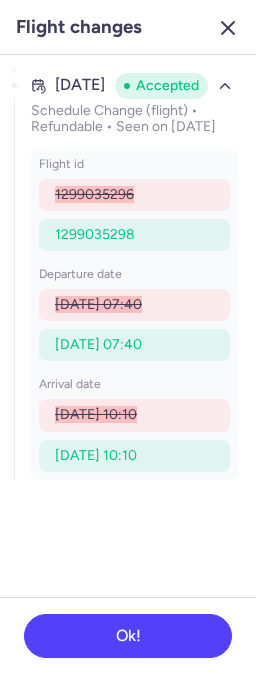 click 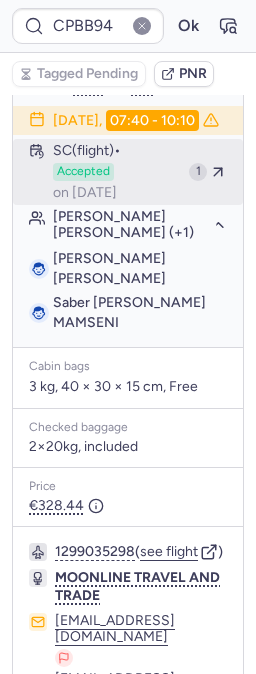 click on "SC   (flight)  Accepted  on Jul 15, 2025" at bounding box center [117, 172] 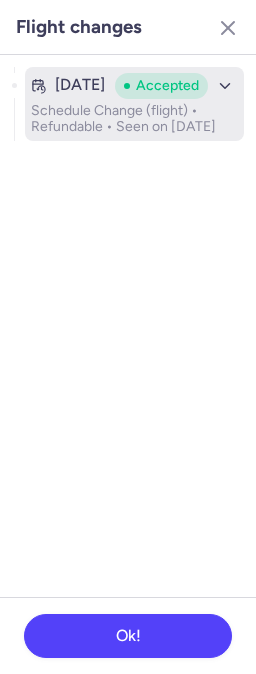 click on "Schedule Change (flight) • Refundable • Seen on Jul 15, 2025" at bounding box center (134, 119) 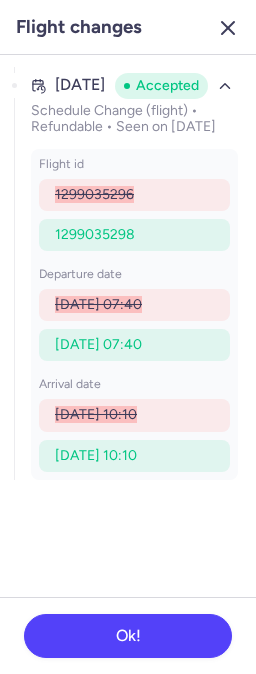 click 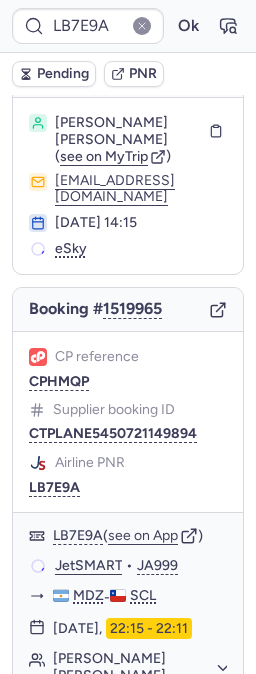 scroll, scrollTop: 0, scrollLeft: 0, axis: both 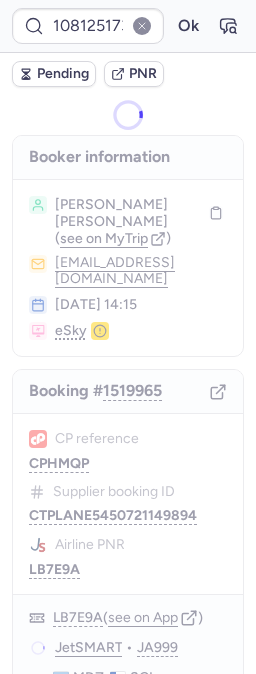type on "CPESHR" 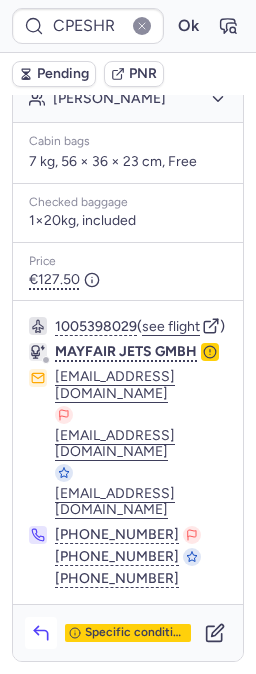 scroll, scrollTop: 573, scrollLeft: 0, axis: vertical 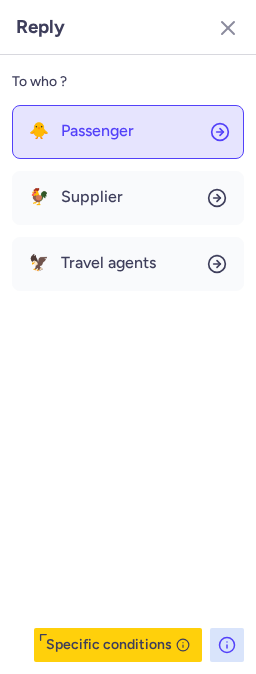 click on "🐥 Passenger" 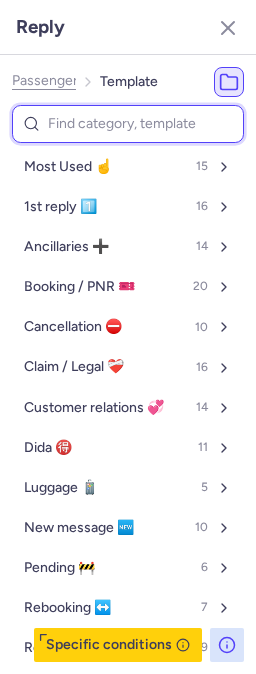 click at bounding box center [128, 124] 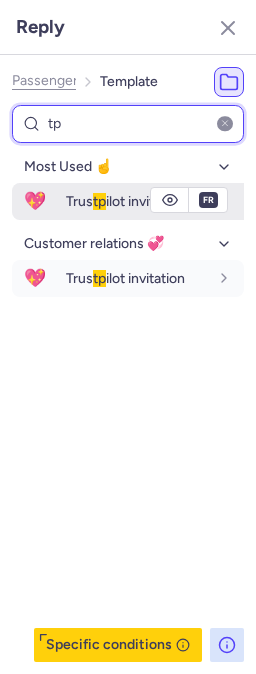 type on "tp" 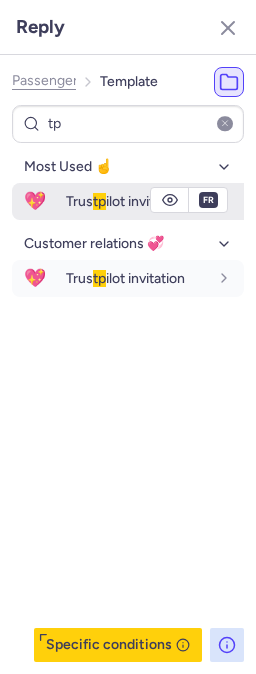 click on "Trus tp ilot invitation" at bounding box center (125, 201) 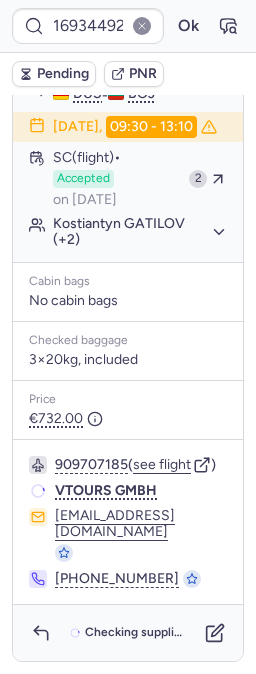 scroll, scrollTop: 488, scrollLeft: 0, axis: vertical 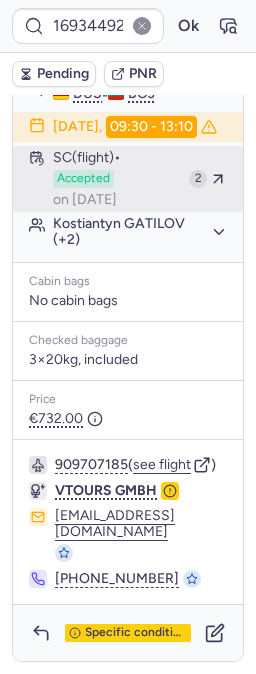 click on "Accepted" at bounding box center [83, 179] 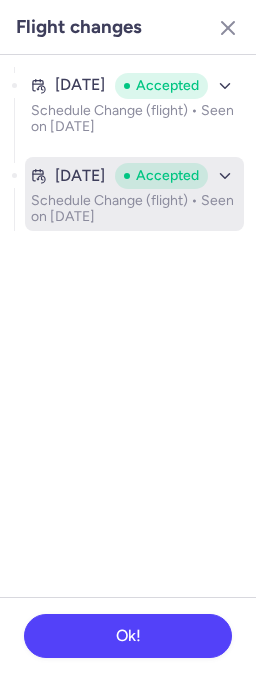 click on "Apr 17, 2025 Accepted Schedule Change (flight) •  Seen on Apr 19, 2025" at bounding box center [134, 194] 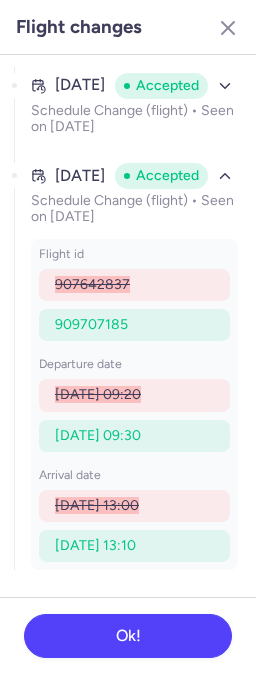 type on "CP92WD" 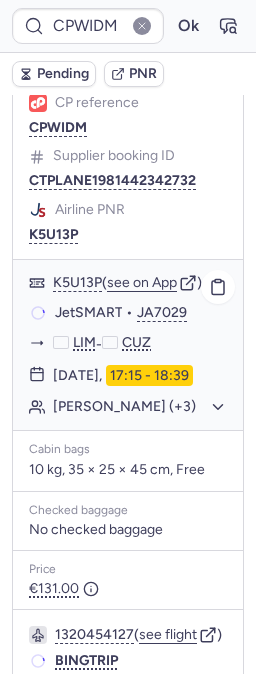 scroll, scrollTop: 444, scrollLeft: 0, axis: vertical 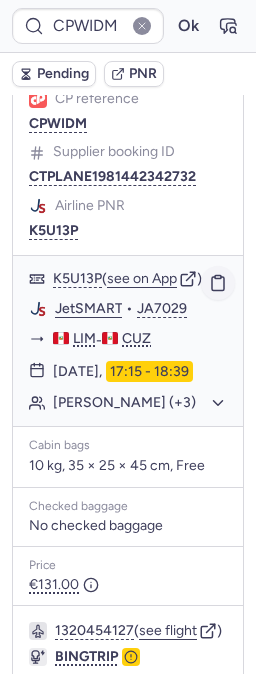 click 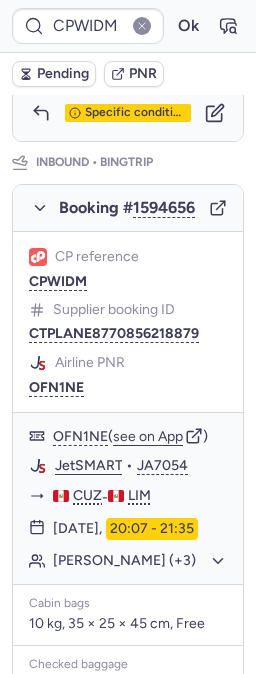scroll, scrollTop: 1444, scrollLeft: 0, axis: vertical 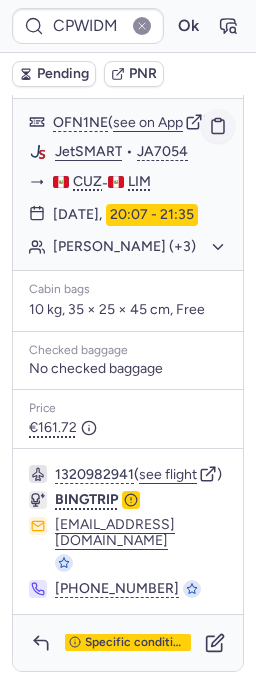 click 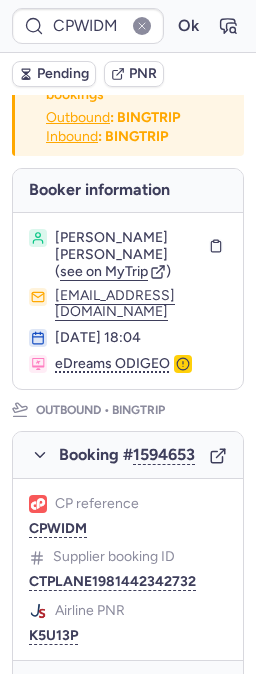 scroll, scrollTop: 0, scrollLeft: 0, axis: both 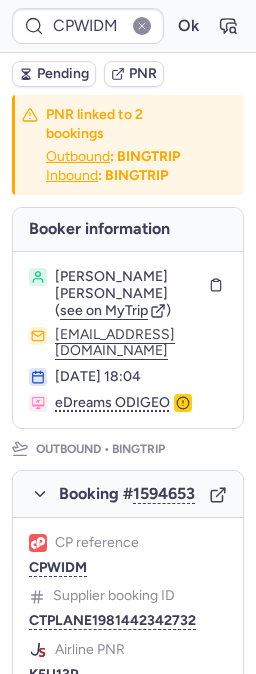 click on "17 Jul 2025, 18:04" at bounding box center (141, 377) 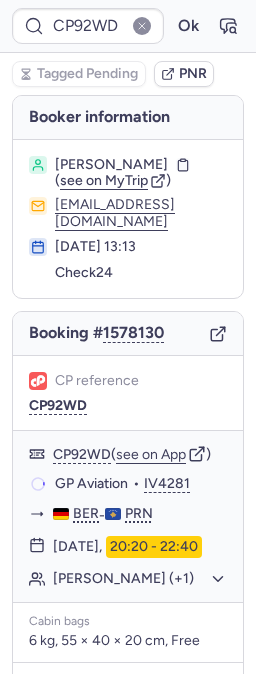 type on "CPR6P4" 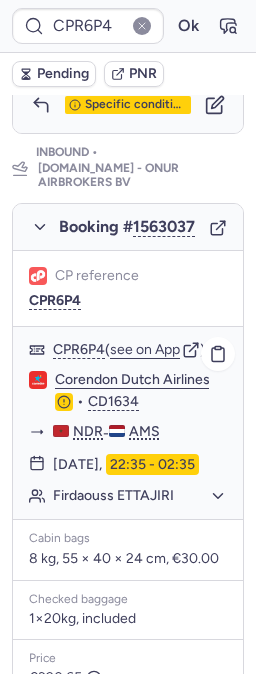 scroll, scrollTop: 1333, scrollLeft: 0, axis: vertical 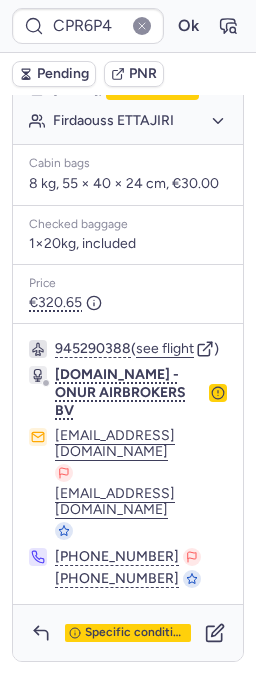 click on "Specific conditions" at bounding box center [136, 633] 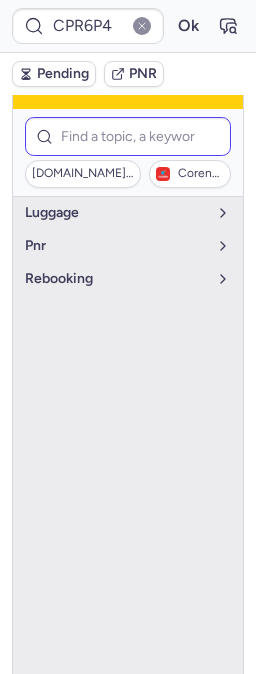 scroll, scrollTop: 1406, scrollLeft: 0, axis: vertical 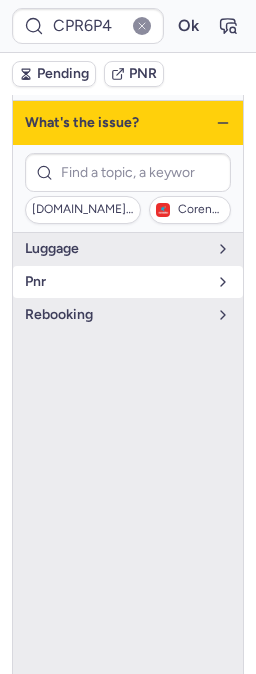 click on "pnr" at bounding box center [116, 282] 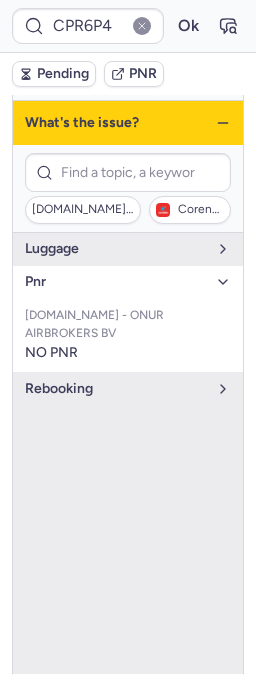click on "What's the issue?" at bounding box center [128, 123] 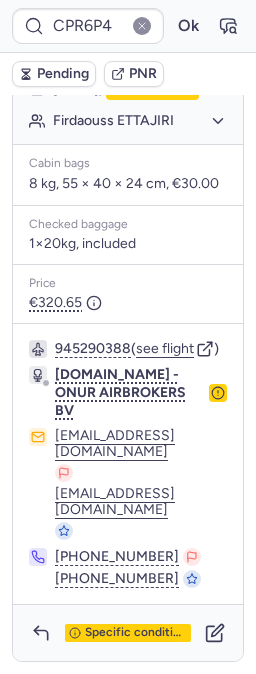scroll, scrollTop: 1650, scrollLeft: 0, axis: vertical 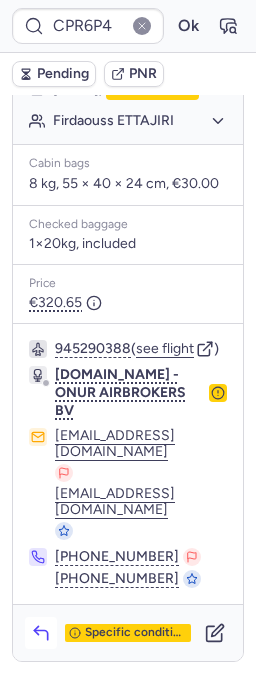 click 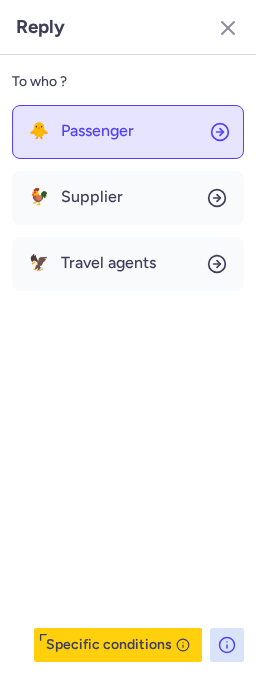 click on "🐥 Passenger" 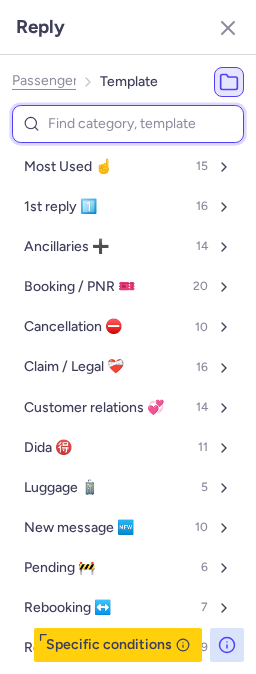 click at bounding box center (128, 124) 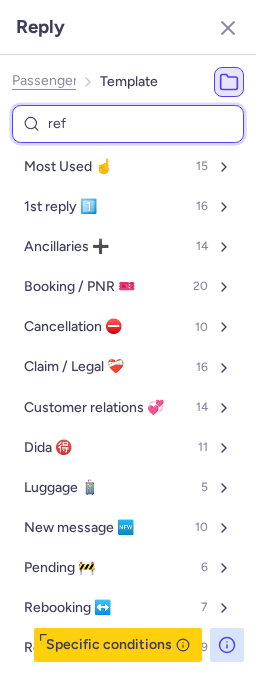 type on "refu" 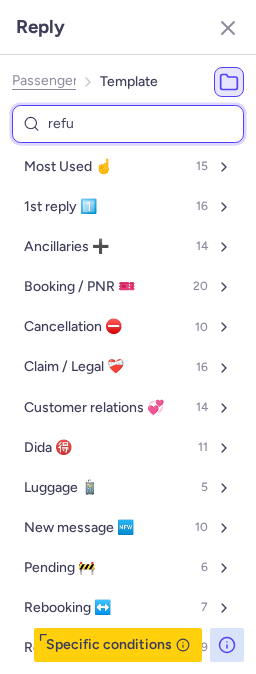 select on "en" 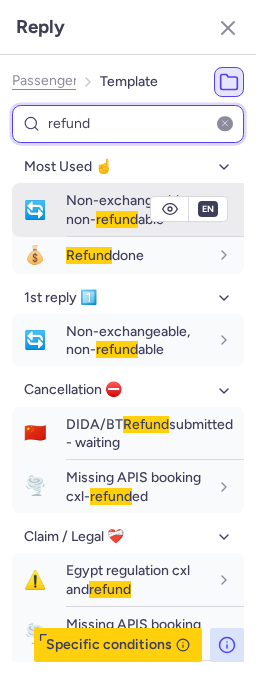 type on "refund" 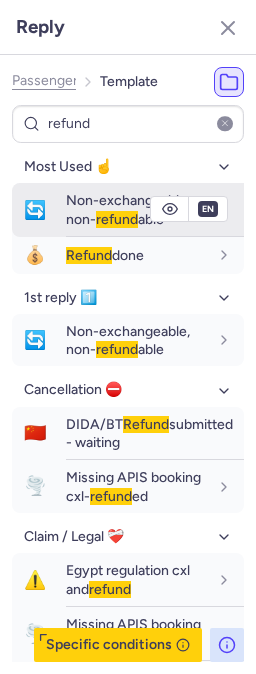 click on "🔄 Non-exchangeable, non- refund able" at bounding box center [128, 210] 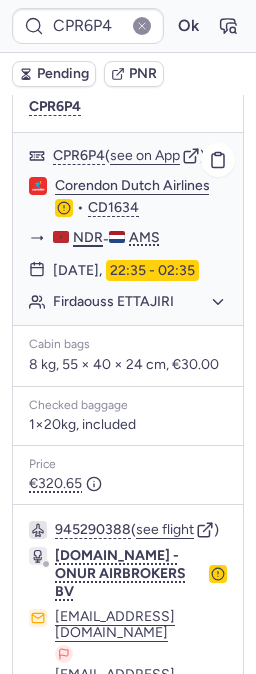 scroll, scrollTop: 1428, scrollLeft: 0, axis: vertical 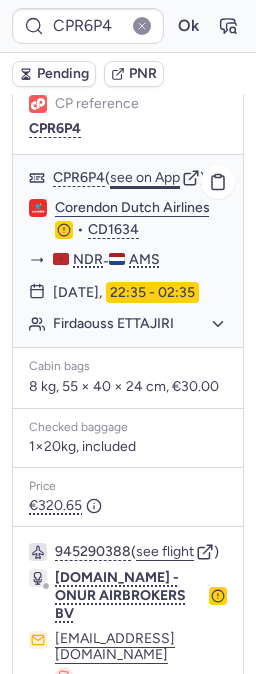 click on "see on App" 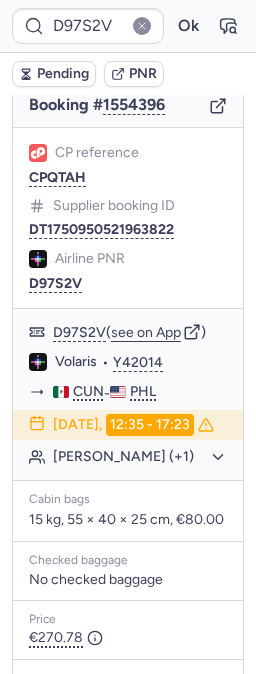 scroll, scrollTop: 119, scrollLeft: 0, axis: vertical 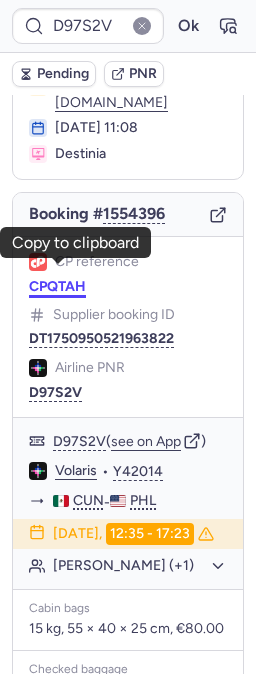 click on "CPQTAH" at bounding box center [57, 287] 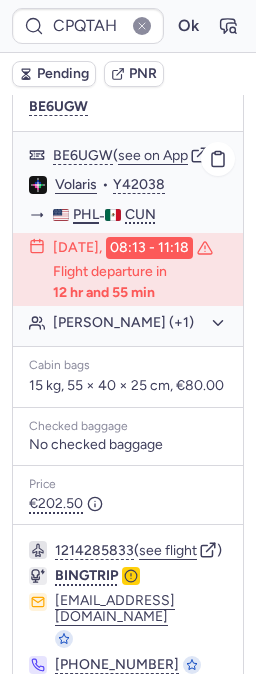 scroll, scrollTop: 555, scrollLeft: 0, axis: vertical 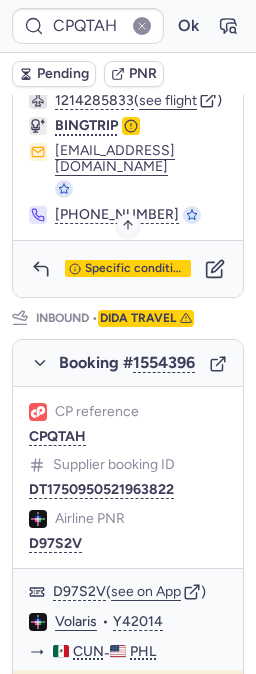click on "Specific conditions" at bounding box center (136, 269) 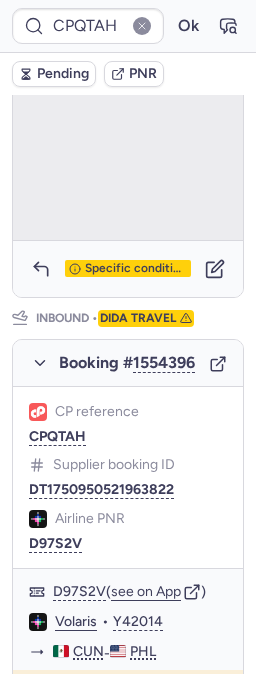 scroll, scrollTop: 287, scrollLeft: 0, axis: vertical 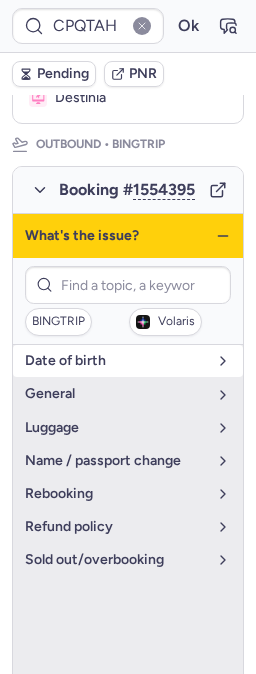 click on "date of birth" at bounding box center [116, 361] 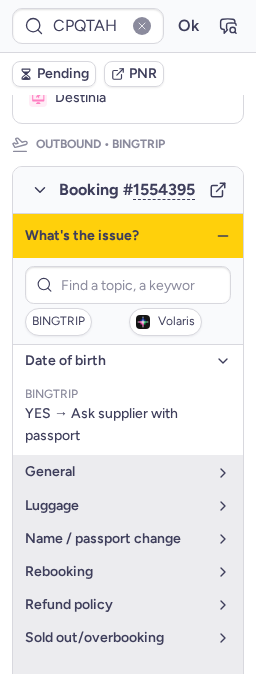 click 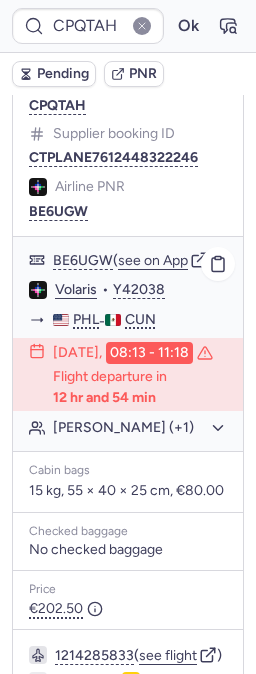 scroll, scrollTop: 398, scrollLeft: 0, axis: vertical 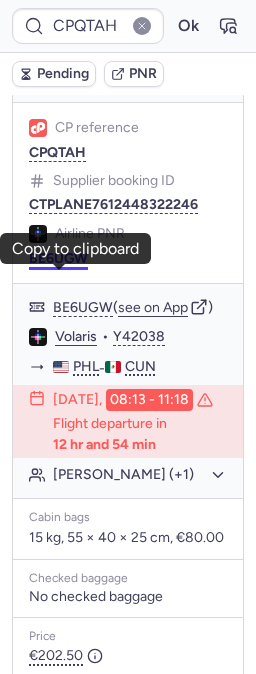 click on "BE6UGW" at bounding box center (58, 259) 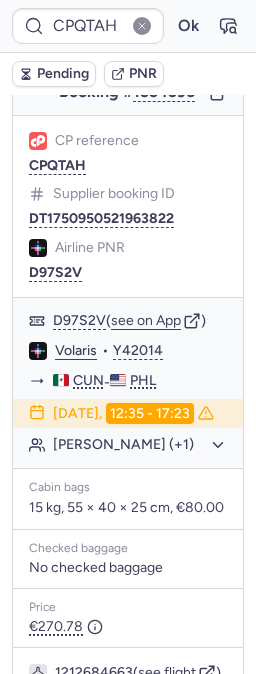 scroll, scrollTop: 1287, scrollLeft: 0, axis: vertical 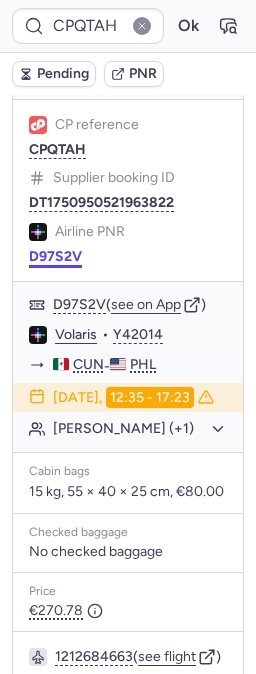 click on "D97S2V" at bounding box center (55, 257) 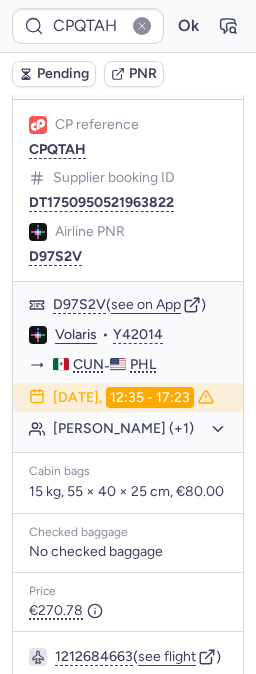 type on "CP92WD" 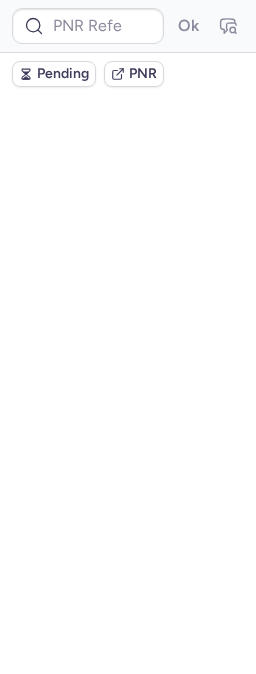 scroll, scrollTop: 0, scrollLeft: 0, axis: both 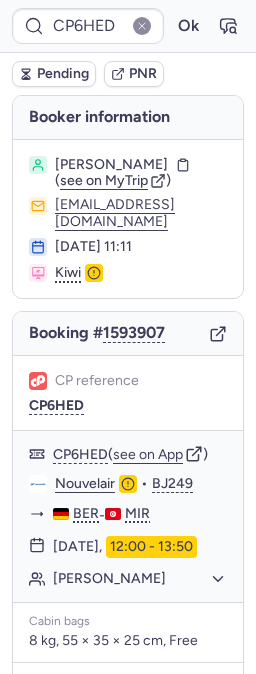 type on "CPIWB3" 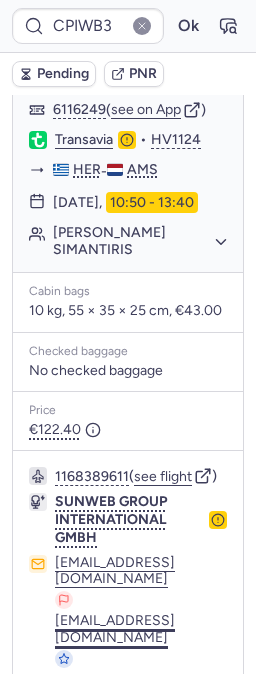 scroll, scrollTop: 656, scrollLeft: 0, axis: vertical 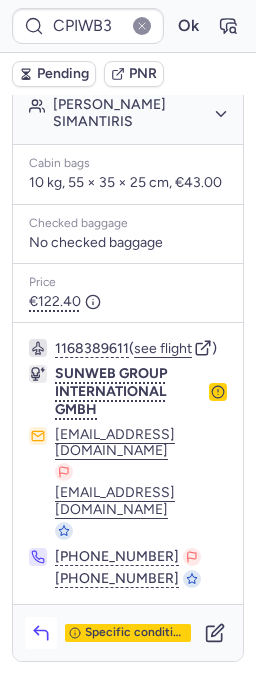 click 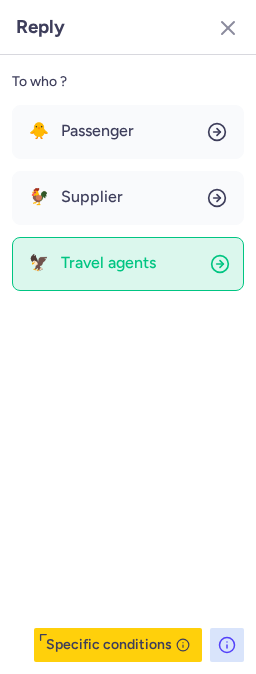 click on "Travel agents" at bounding box center (108, 263) 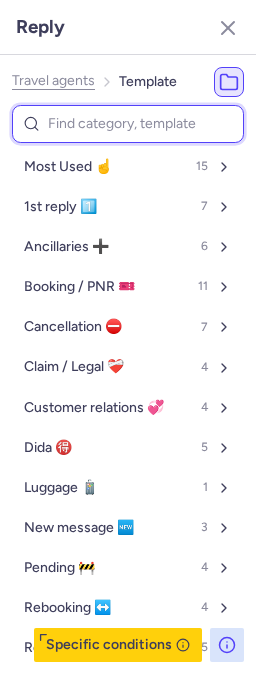 click at bounding box center (128, 124) 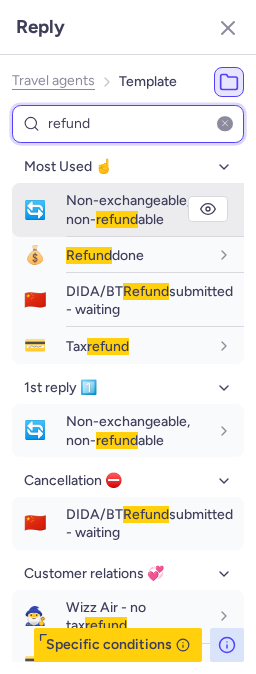 type on "refund" 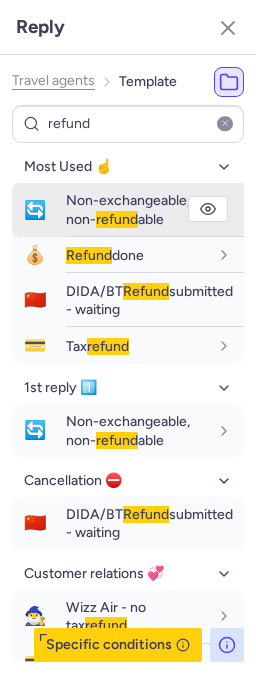 click on "Non-exchangeable, non- refund able" at bounding box center [128, 209] 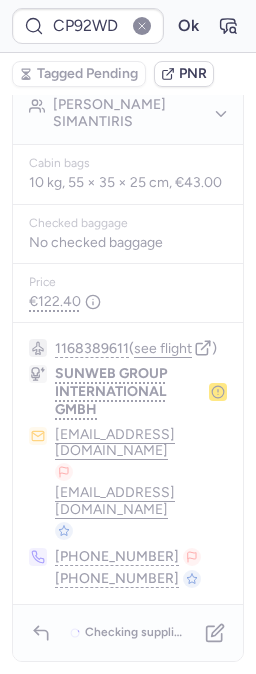 type on "PWS27M" 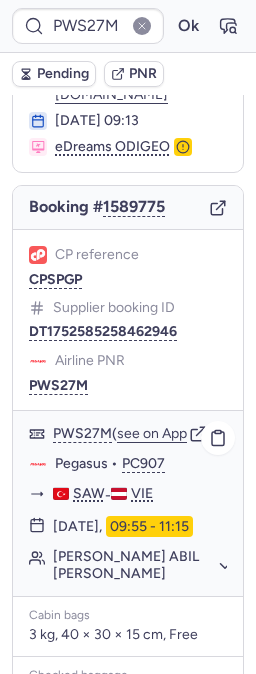 scroll, scrollTop: 477, scrollLeft: 0, axis: vertical 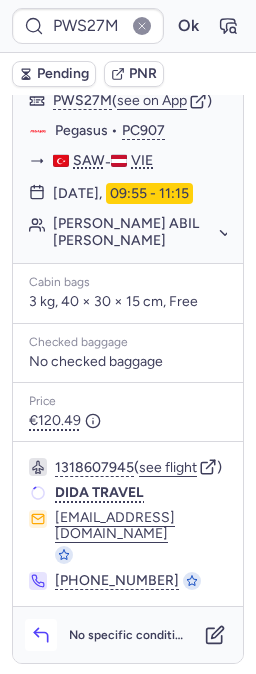 click at bounding box center (41, 635) 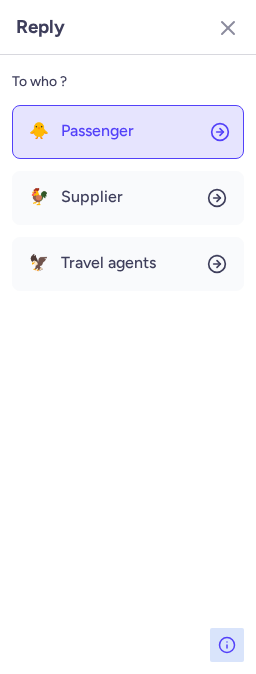 click on "🐥 Passenger" 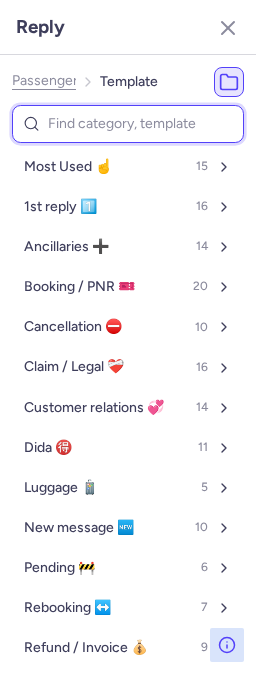 click at bounding box center [128, 124] 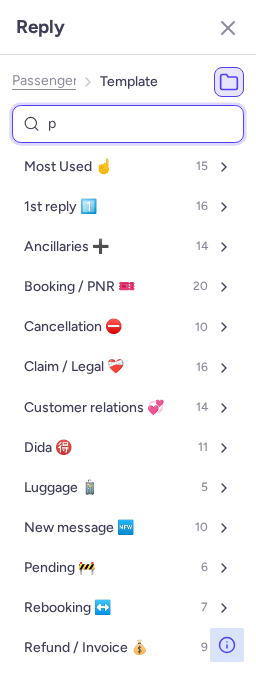 type on "pn" 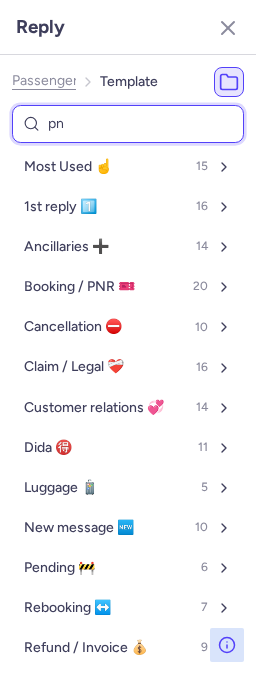 select on "en" 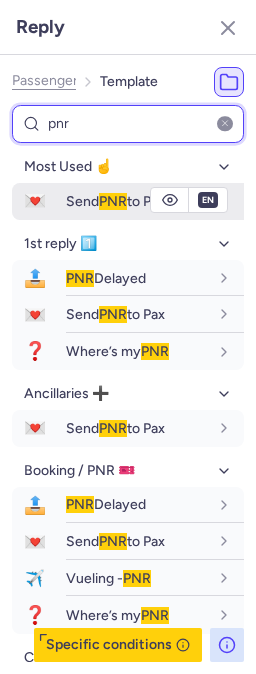 type on "pnr" 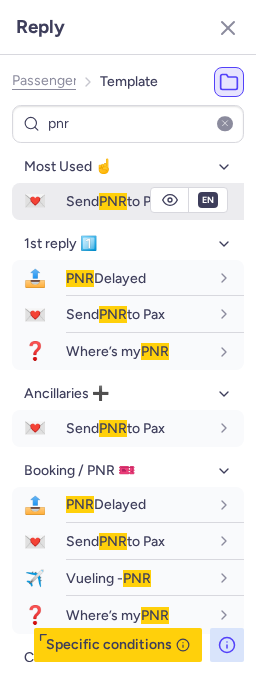 click on "💌" at bounding box center [35, 201] 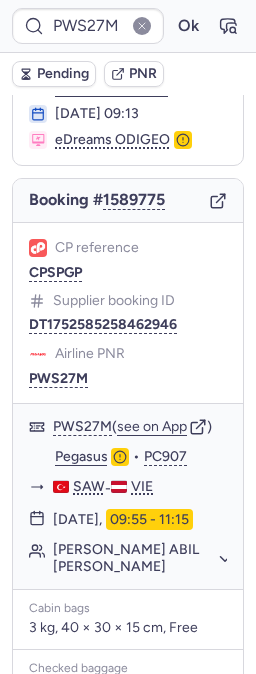 scroll, scrollTop: 0, scrollLeft: 0, axis: both 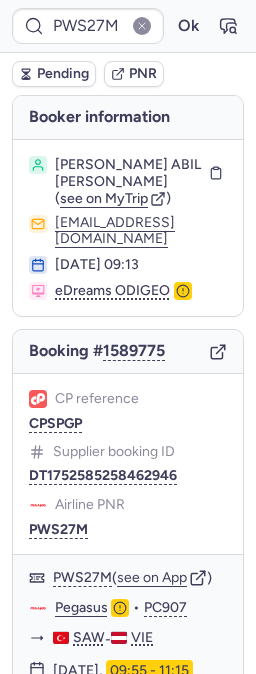 click on "CP reference CPSPGP Supplier booking ID DT1752585258462946 Airline PNR PWS27M" at bounding box center (128, 464) 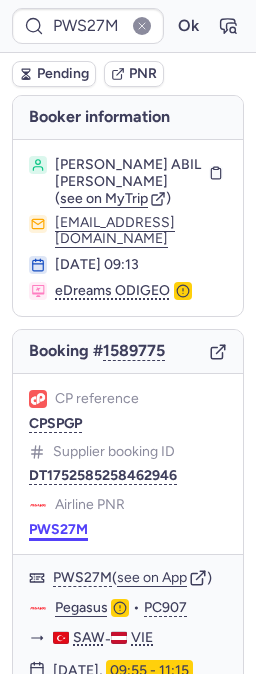 click on "PWS27M" at bounding box center [58, 530] 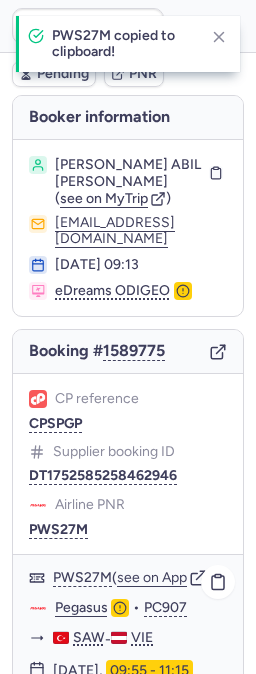 click on "Pegasus" 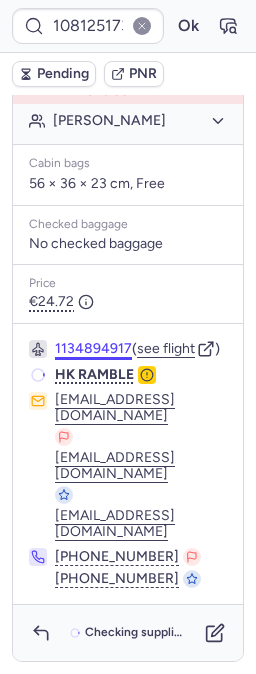 scroll, scrollTop: 647, scrollLeft: 0, axis: vertical 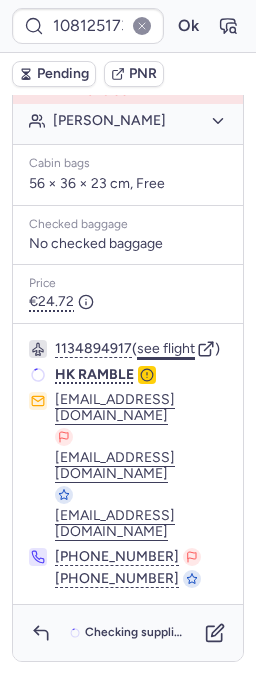 click on "see flight" 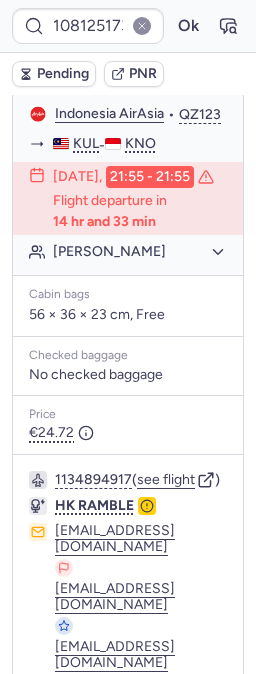 scroll, scrollTop: 424, scrollLeft: 0, axis: vertical 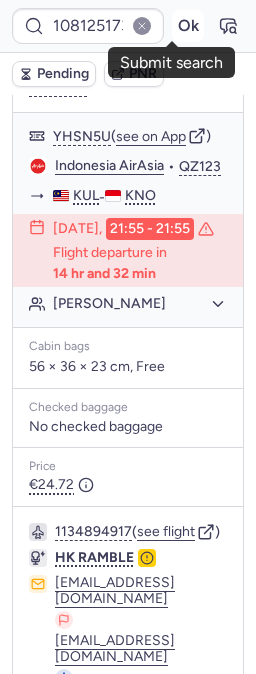 click on "Ok" at bounding box center (188, 26) 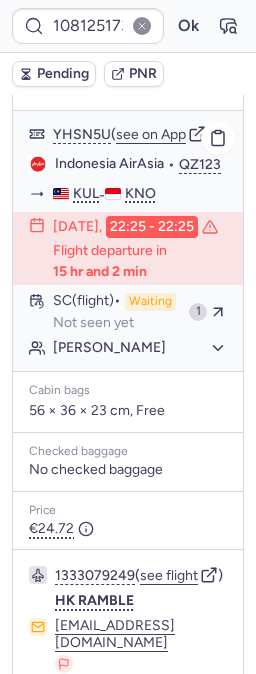 scroll, scrollTop: 424, scrollLeft: 0, axis: vertical 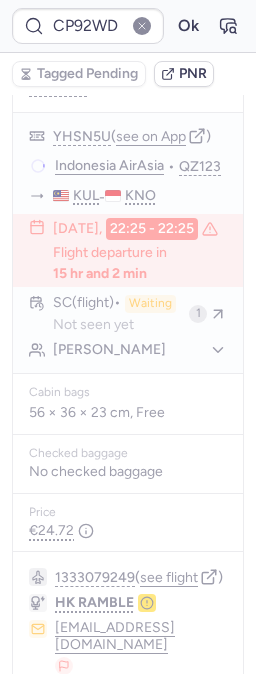 type on "CPJH5V" 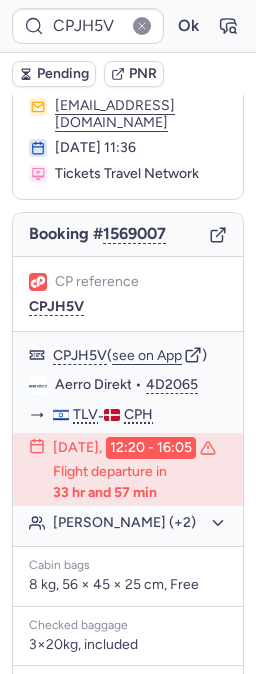 scroll, scrollTop: 556, scrollLeft: 0, axis: vertical 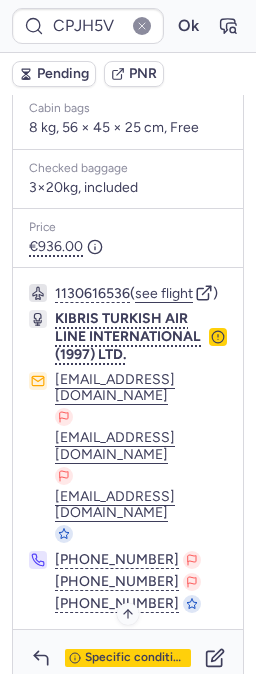 click on "Specific conditions" at bounding box center [136, 658] 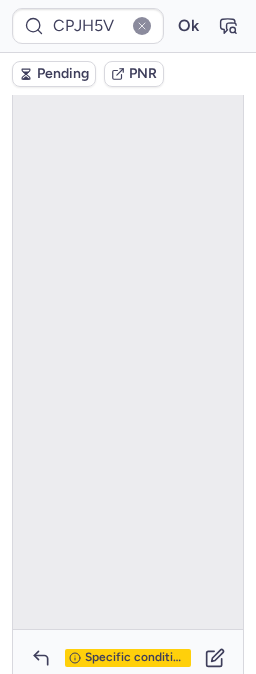 scroll, scrollTop: 134, scrollLeft: 0, axis: vertical 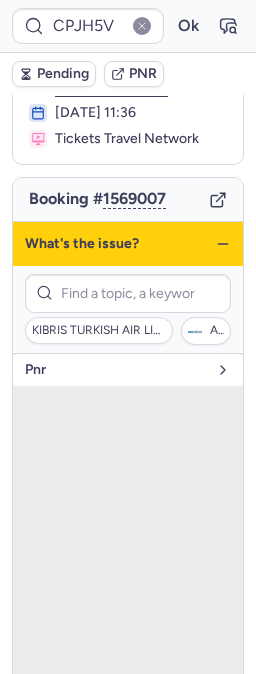 click on "pnr" at bounding box center (116, 370) 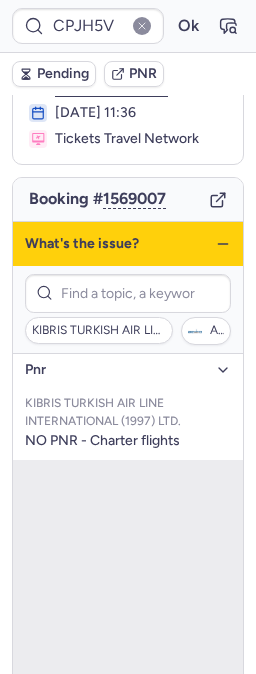 click 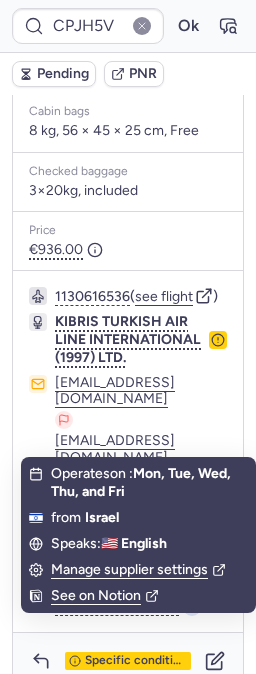 scroll, scrollTop: 555, scrollLeft: 0, axis: vertical 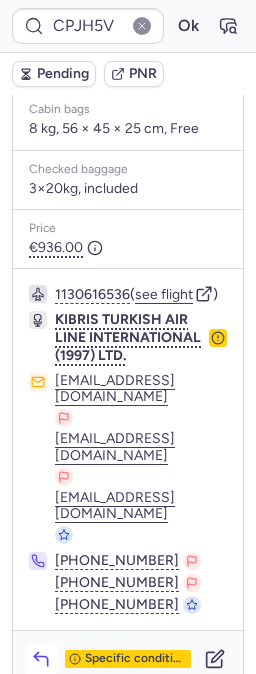 click 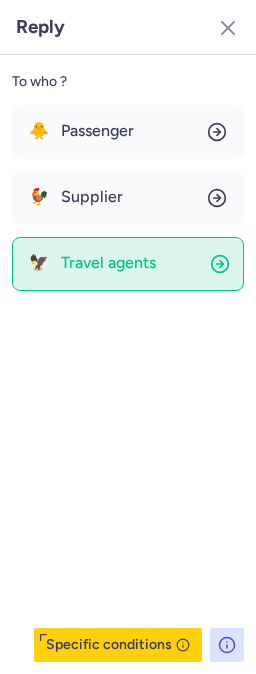 click on "Travel agents" at bounding box center [108, 263] 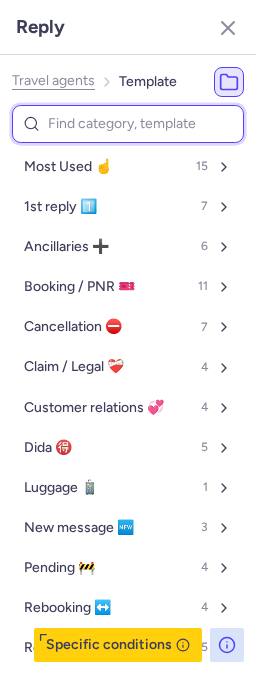 drag, startPoint x: 112, startPoint y: 131, endPoint x: 112, endPoint y: 119, distance: 12 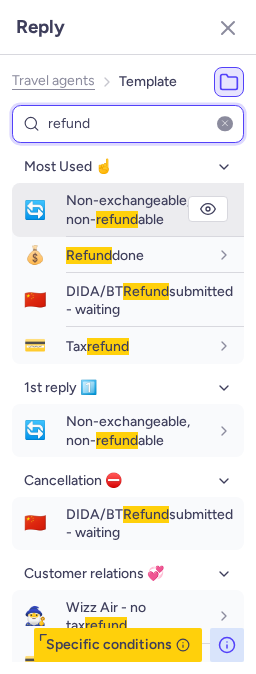 type on "refund" 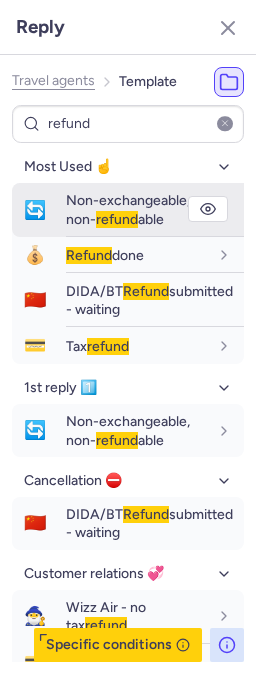 click on "Non-exchangeable, non- refund able" at bounding box center (137, 209) 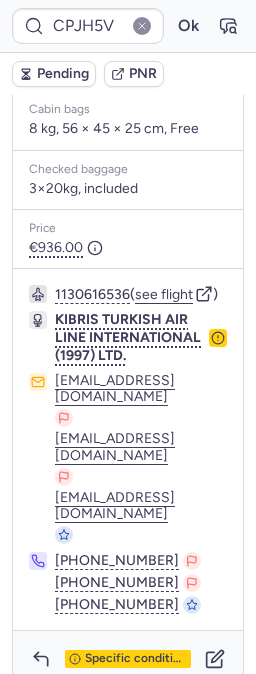 click on "Specific conditions" at bounding box center (128, 659) 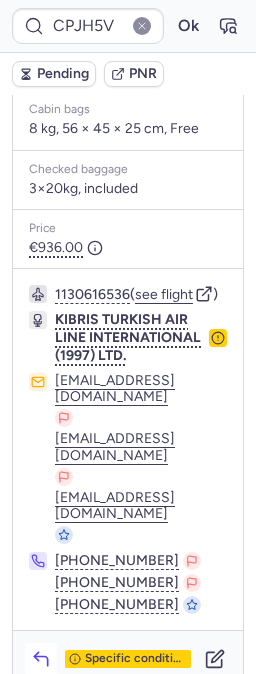 click 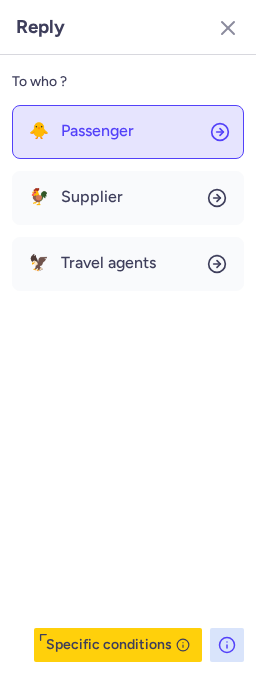click on "Passenger" at bounding box center (97, 131) 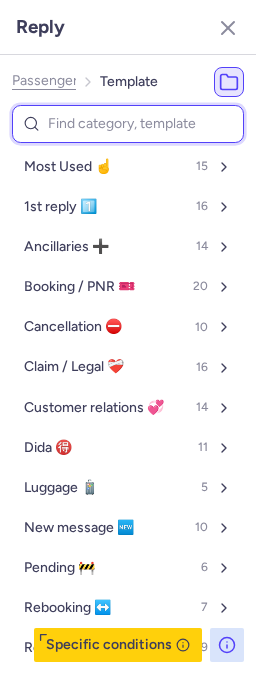 click at bounding box center [128, 124] 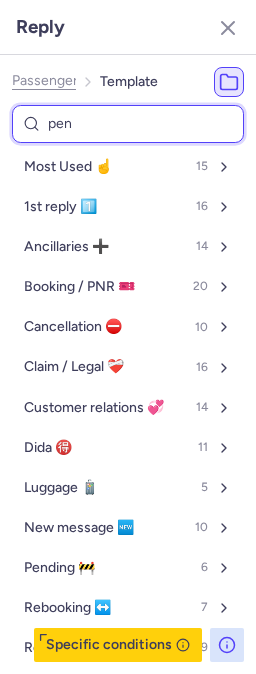 select on "en" 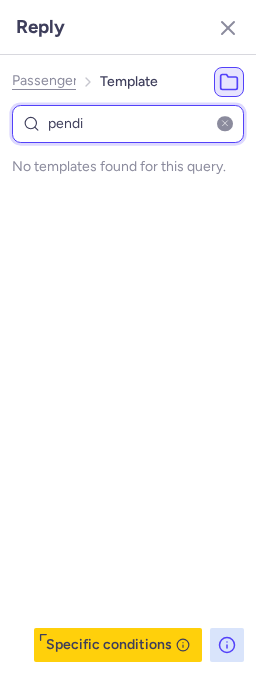 type on "pendin" 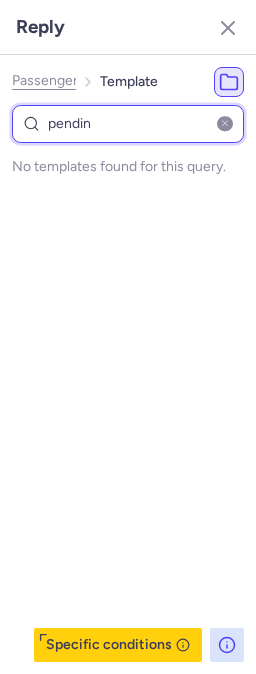 select on "en" 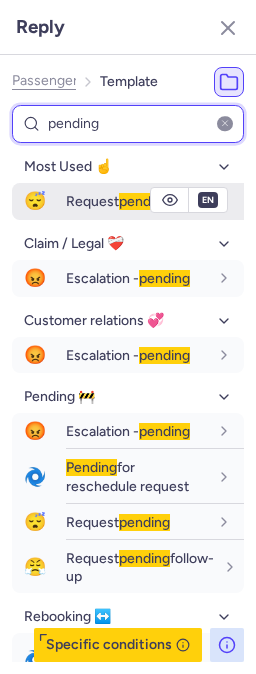 type on "pending" 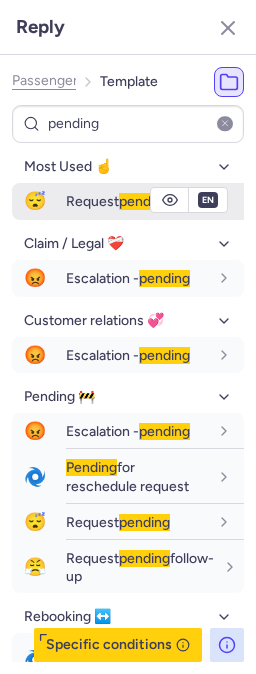 click on "Request  pending" at bounding box center (118, 201) 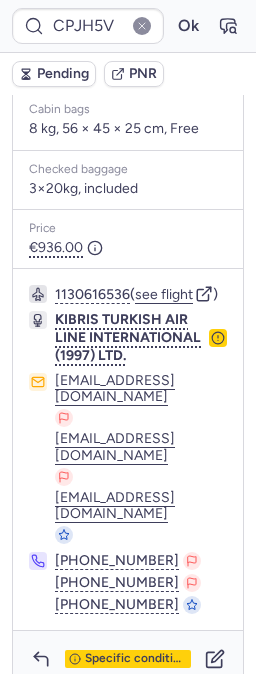 click on "Pending" at bounding box center (63, 74) 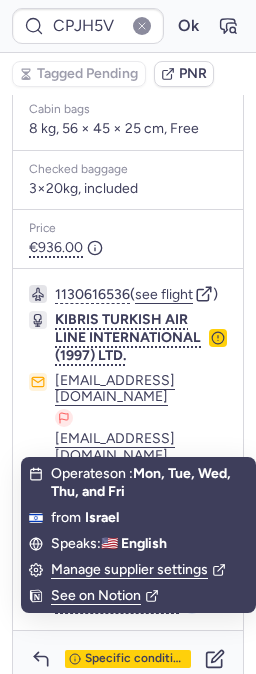 scroll, scrollTop: 556, scrollLeft: 0, axis: vertical 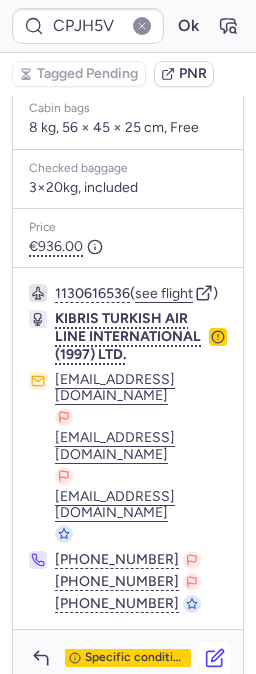 click at bounding box center [215, 658] 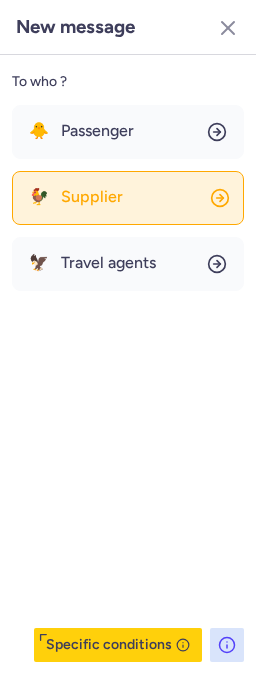 click on "🐓 Supplier" 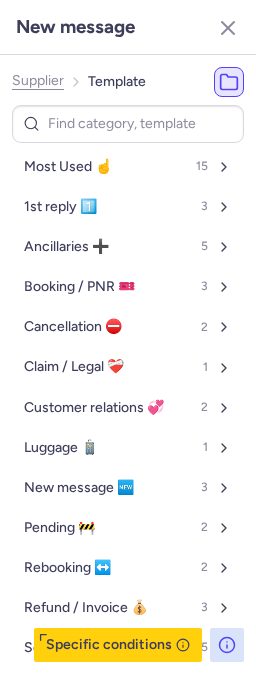 click at bounding box center (128, 124) 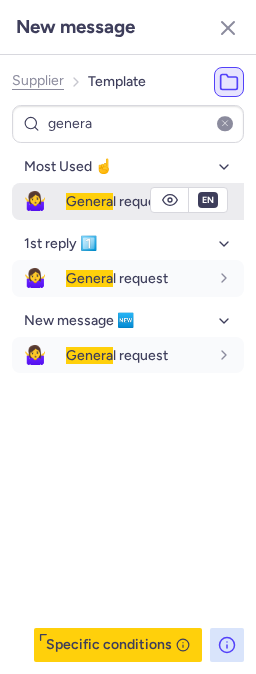 type on "genera" 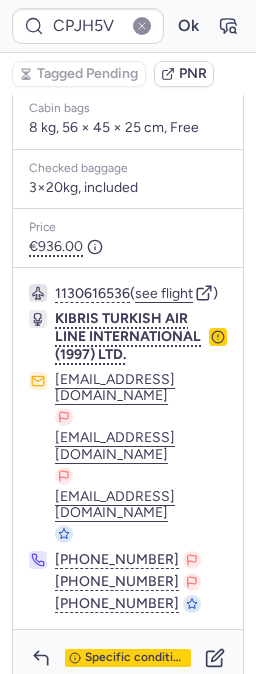 type on "CPBB94" 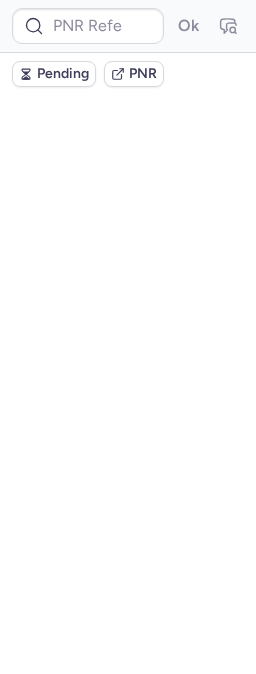 scroll, scrollTop: 0, scrollLeft: 0, axis: both 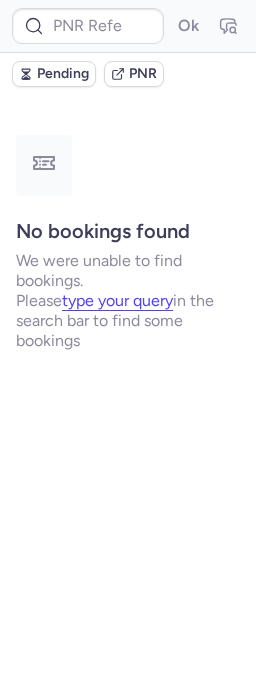 type on "CPQTAH" 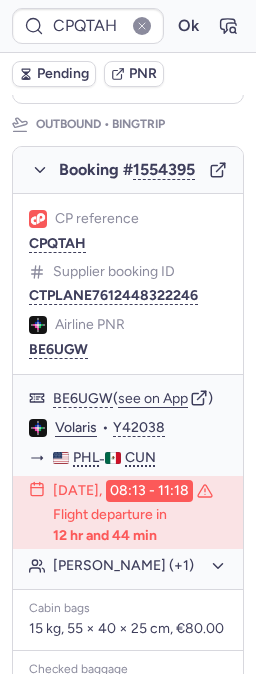 scroll, scrollTop: 333, scrollLeft: 0, axis: vertical 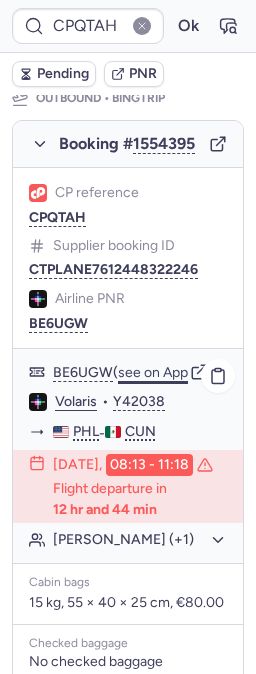 click on "see on App" 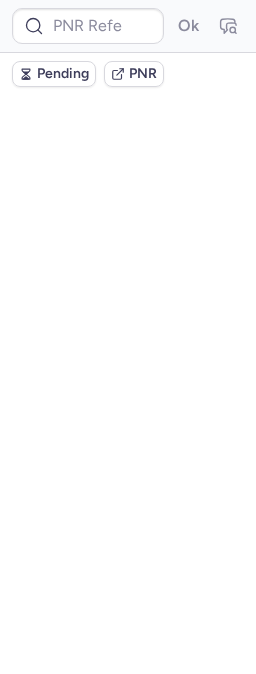 scroll, scrollTop: 0, scrollLeft: 0, axis: both 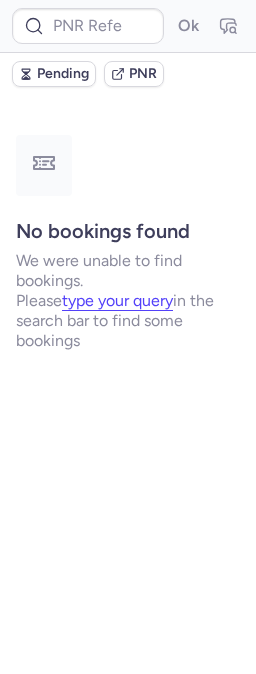 type on "CPQTAH" 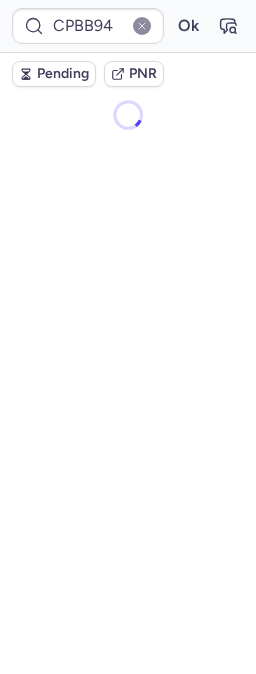 scroll, scrollTop: 0, scrollLeft: 0, axis: both 